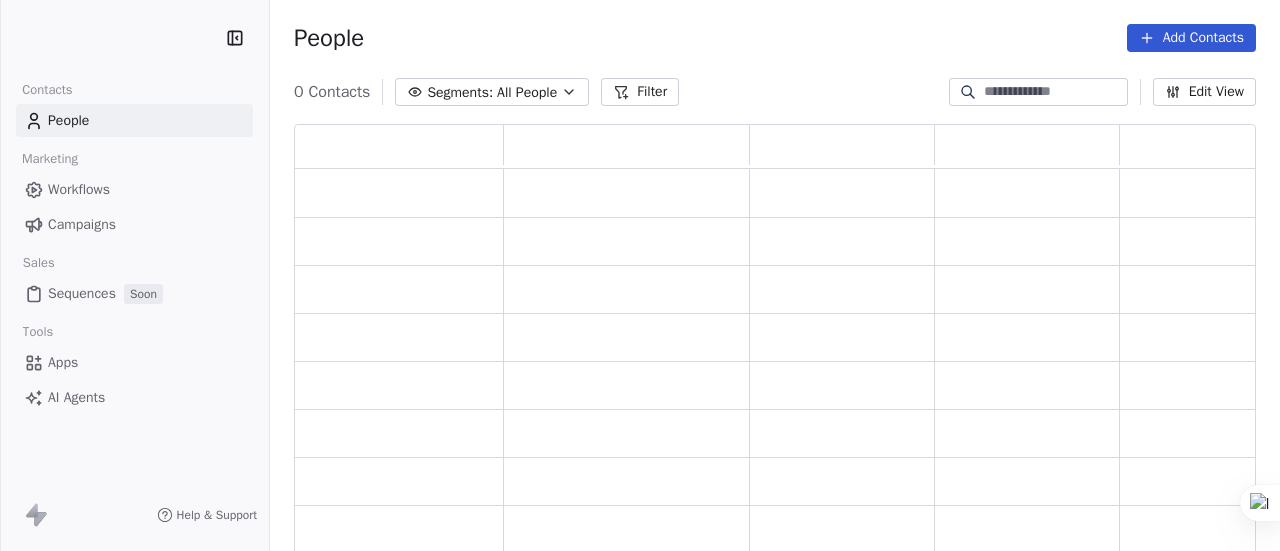 scroll, scrollTop: 0, scrollLeft: 0, axis: both 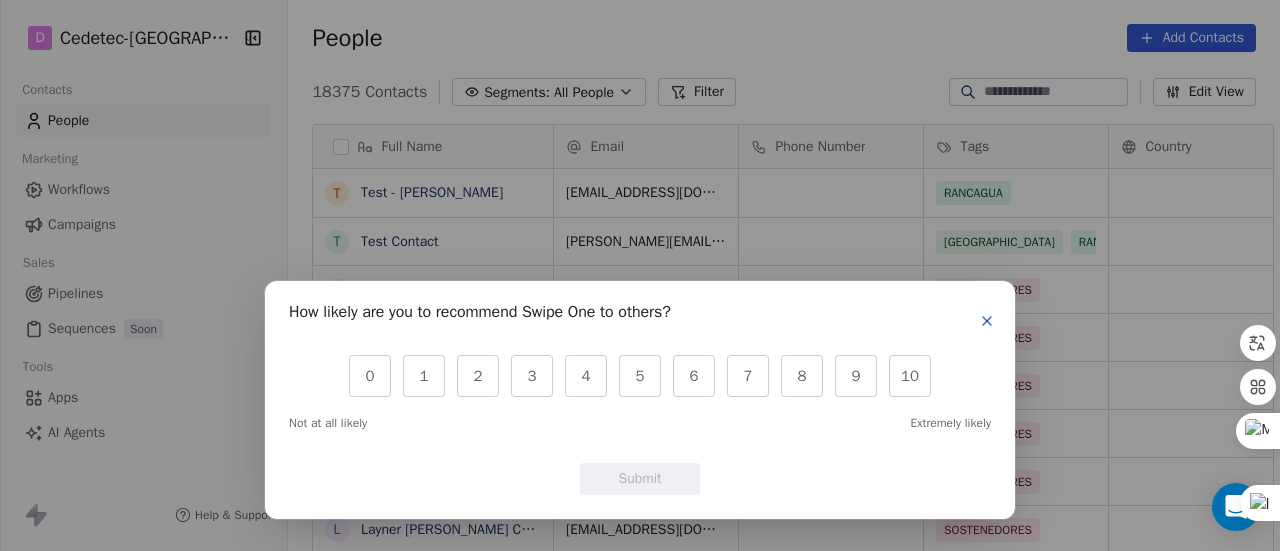click 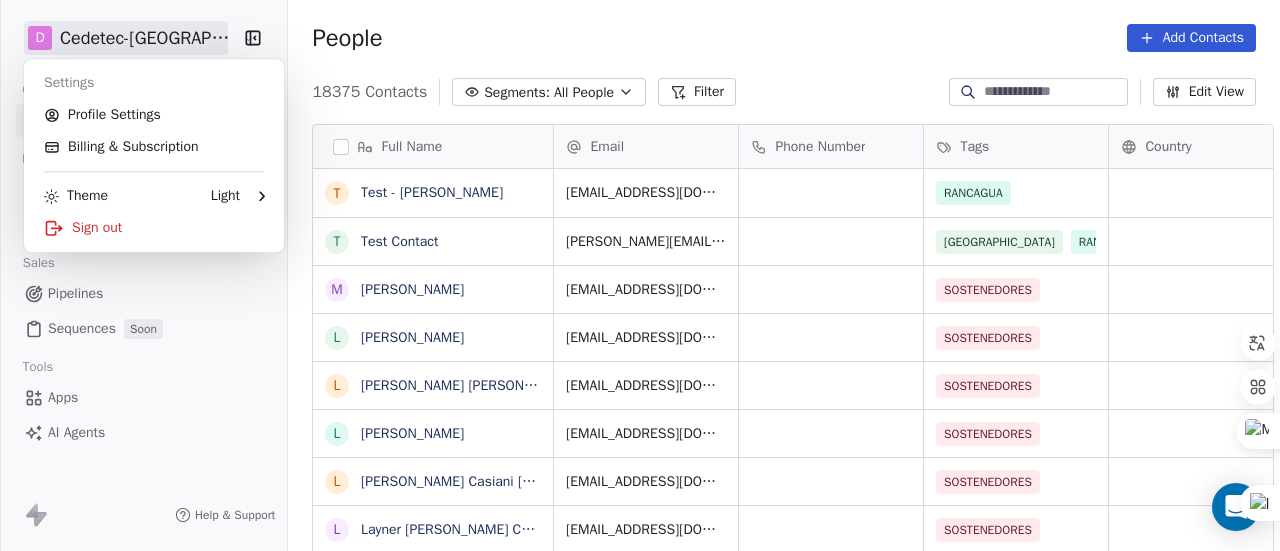 click on "D Cedetec-Chile Contacts People Marketing Workflows Campaigns Sales Pipelines Sequences Soon Tools Apps AI Agents Help & Support People  Add Contacts 18375 Contacts Segments: All People Filter  Edit View Tag Full Name T Test - Umesh SwipePages T Test Contact M Marcos L Luis Fernando L Lina Maryory Álvarez Vásquez L Layva Ng L Luz Aida Casiani Diaz L Layner Enrique Arroyo Chalar L Laura Costa J Julieta cardona J Javier  Vargas J Jose Luis Perez J Jhonny Arles Osorio Posada M Mirama Jacome Barrera L LIDA ASTRITH RUBIANO DELGADO J Jeison Rolandi González Peranquive J Jenny Milena Morales Navarro G Gyna Paola Galindo España H Humberto Alexander Rojas G German G Gildardo Mendoza Rojas G Gledys Negrete Cuadrado G GINETH MARYORY PEREA PEREA J Julian Arley Beltrán Pinzón J Julio Cesar Escobar Hoyos C Carlos Alberto Munevar Ortiz B Belmer Hernandez Rojas F Francy Elena Acosta Obando A Alvaro Ernesto Suárez Alarcón Email Phone Number Tags Country Website Job Title Status umesh@swipepages.com RANCAGUA COLOMBIA" at bounding box center [640, 275] 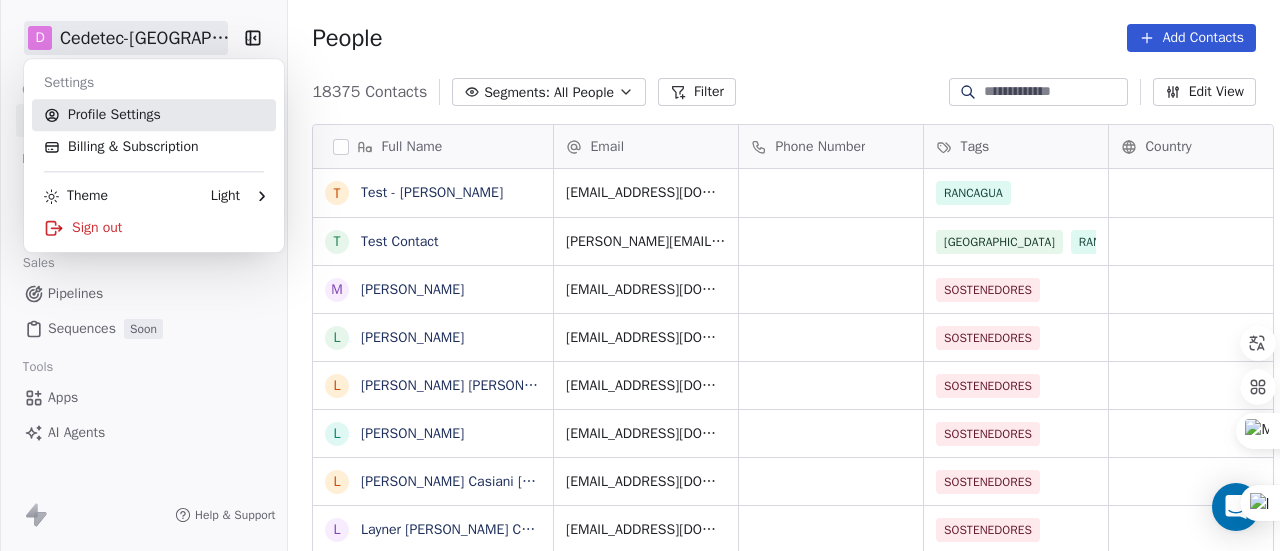 click on "Profile Settings" at bounding box center (154, 115) 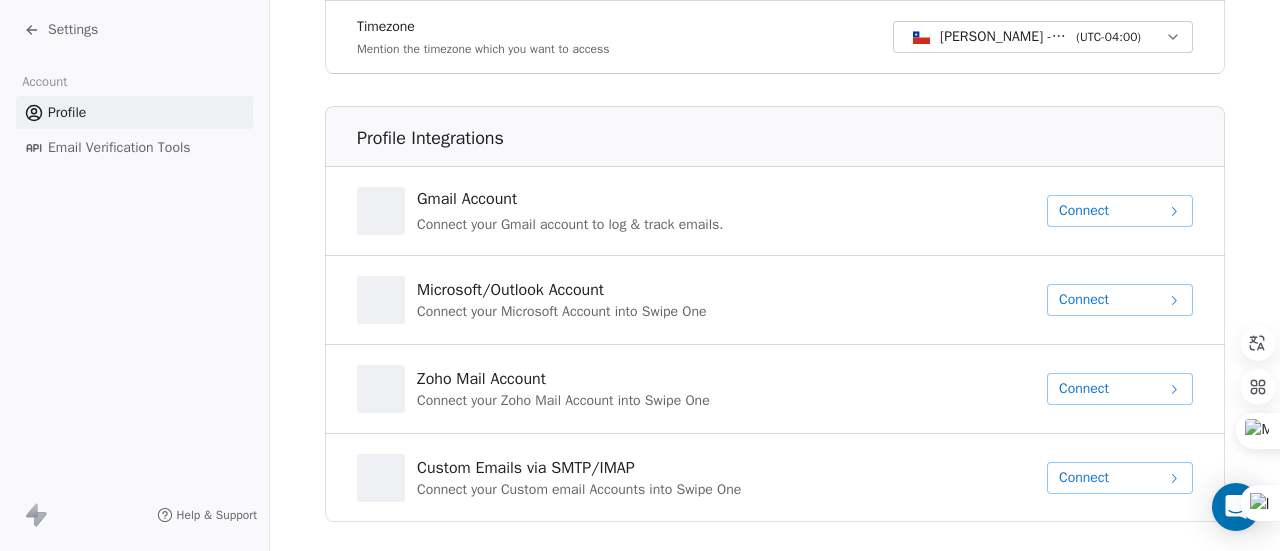 scroll, scrollTop: 720, scrollLeft: 0, axis: vertical 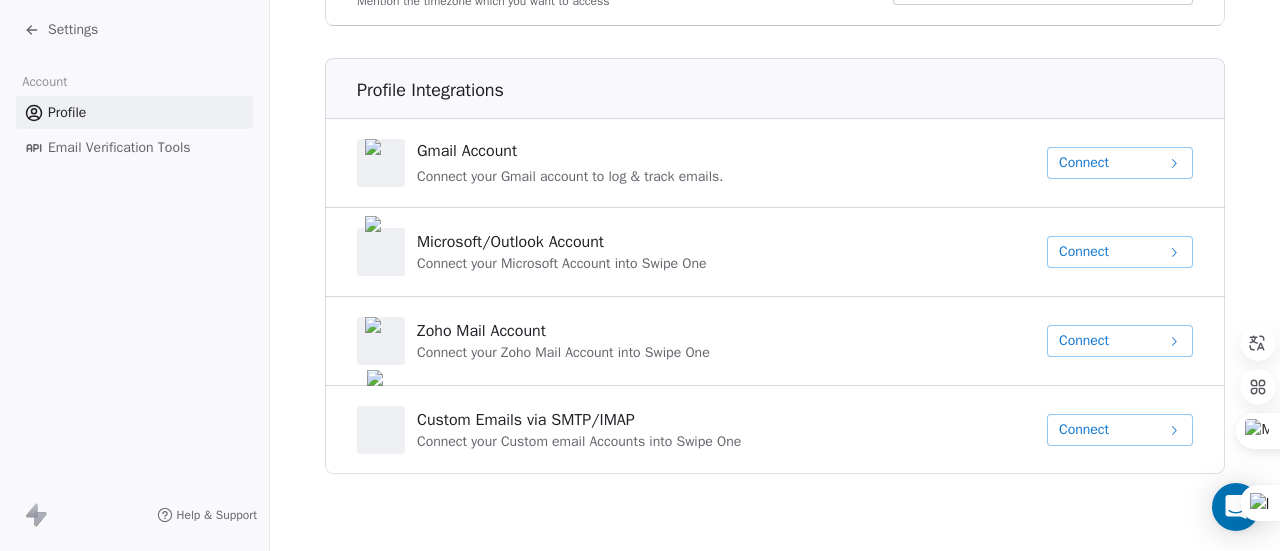 click on "Connect" at bounding box center [1120, 163] 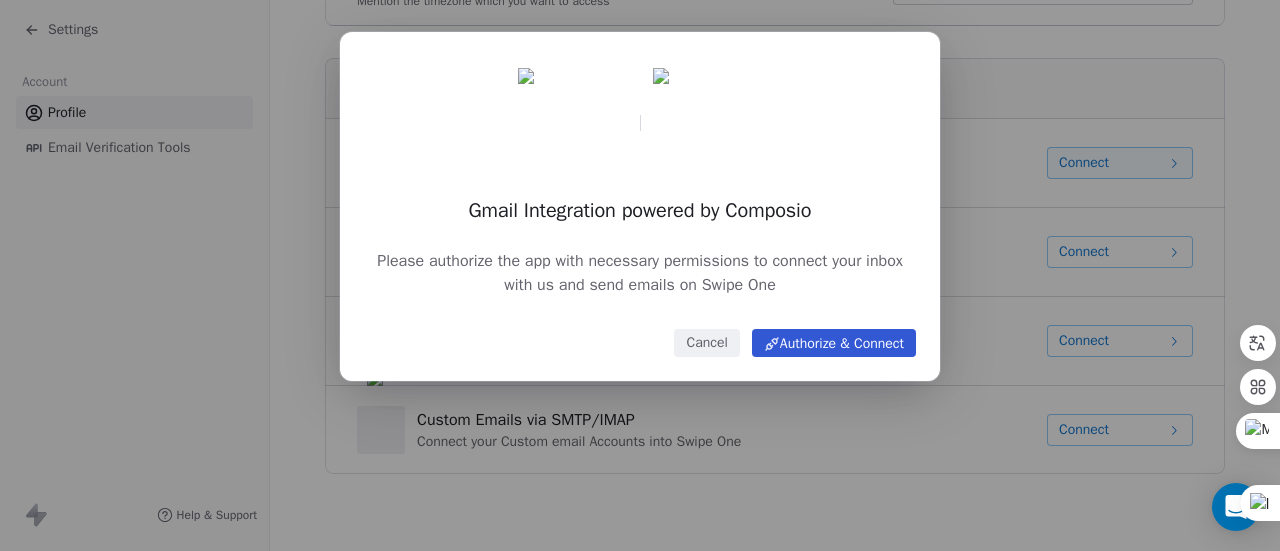 click on "Authorize & Connect" at bounding box center [834, 343] 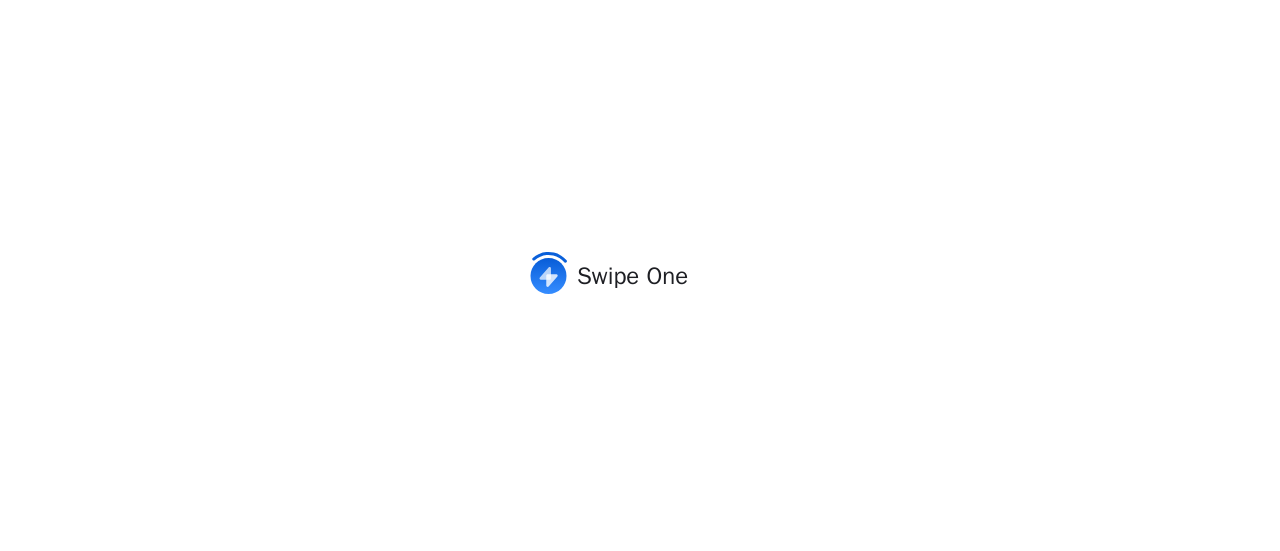 scroll, scrollTop: 0, scrollLeft: 0, axis: both 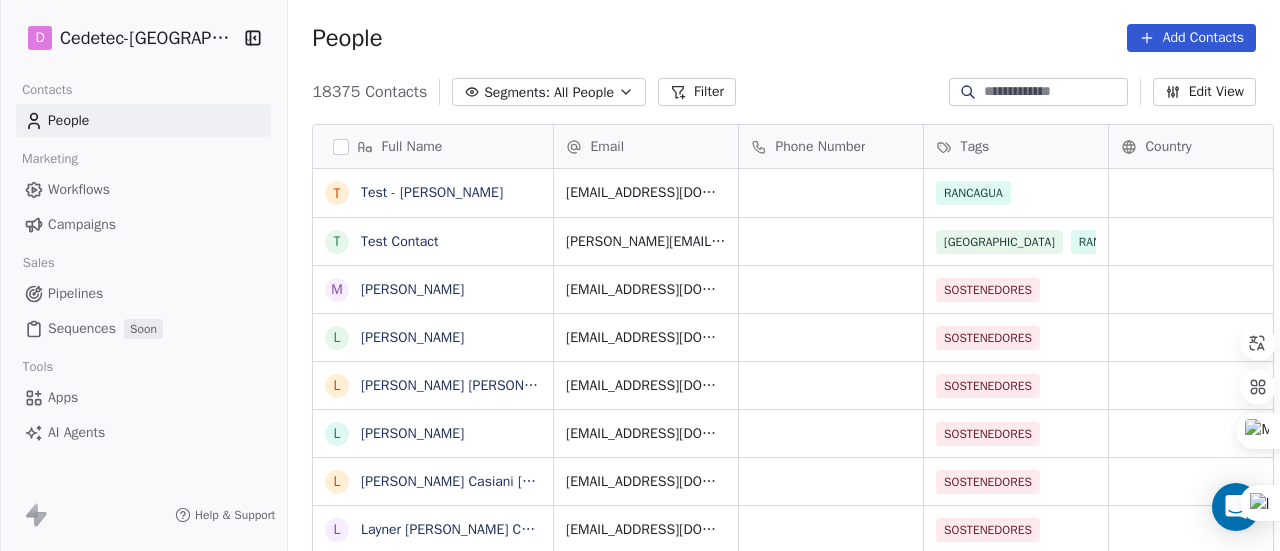 click on "Campaigns" at bounding box center (82, 224) 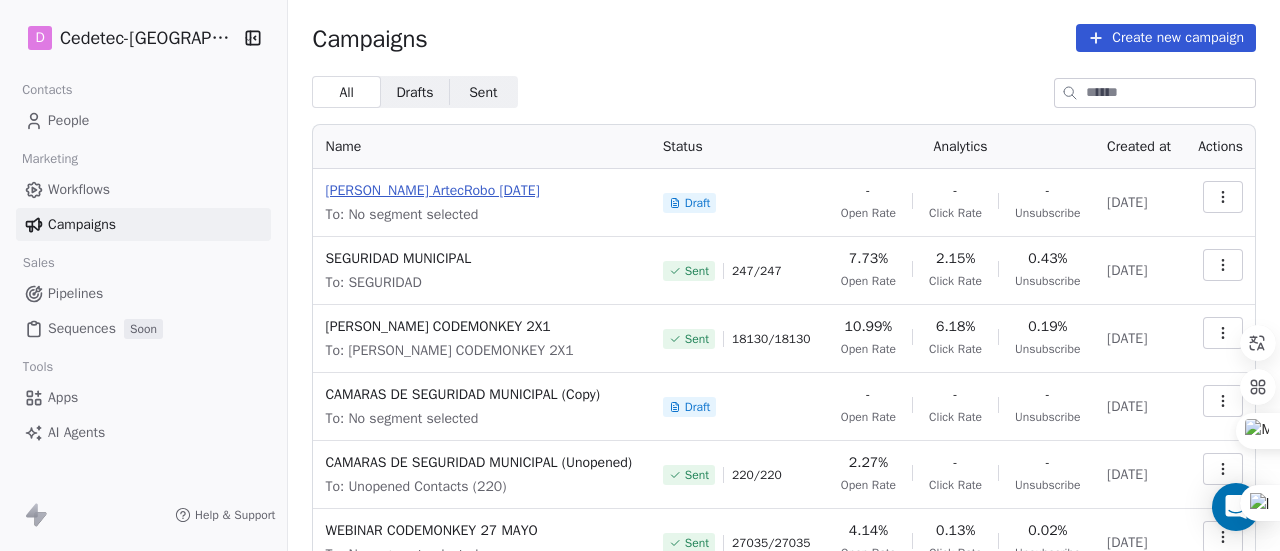 click on "Campaña ArtecRobo 11jun25" at bounding box center (481, 191) 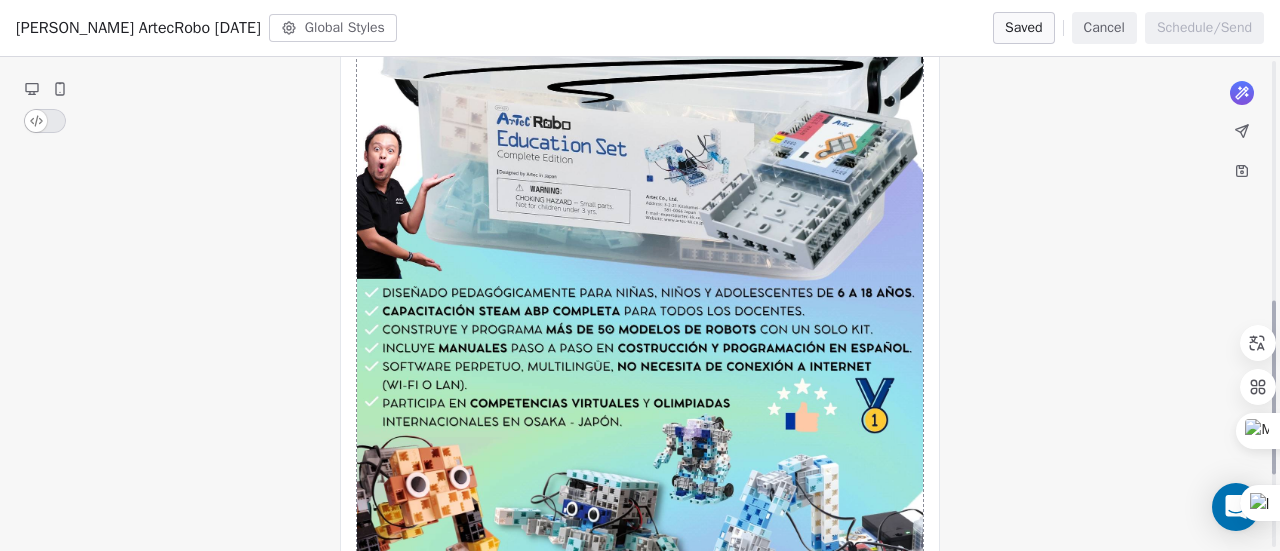 scroll, scrollTop: 888, scrollLeft: 0, axis: vertical 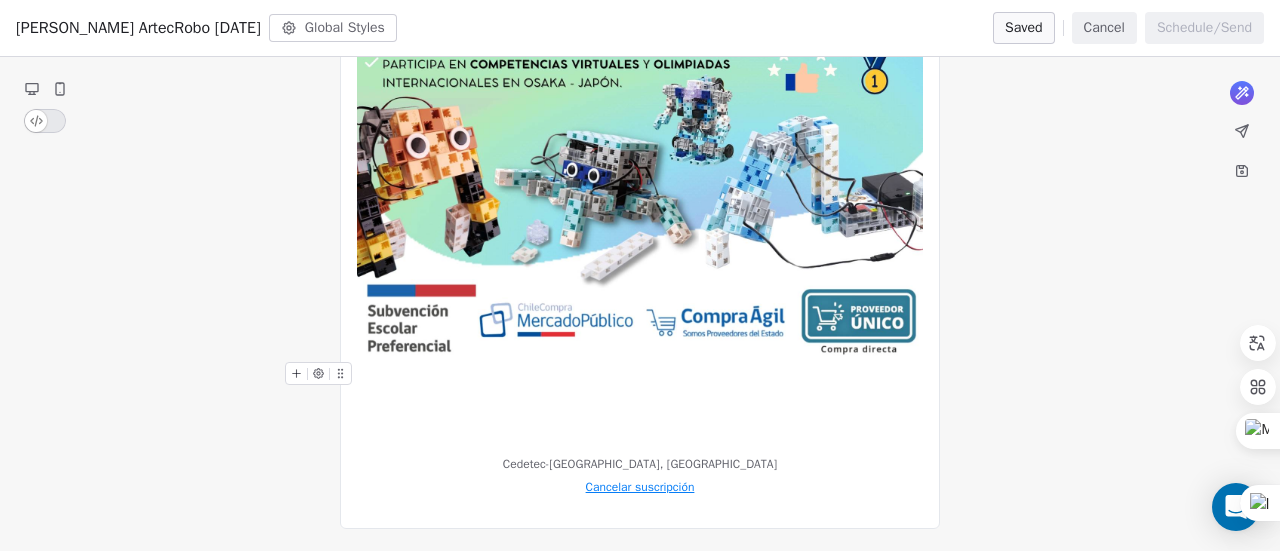 click at bounding box center (640, -96) 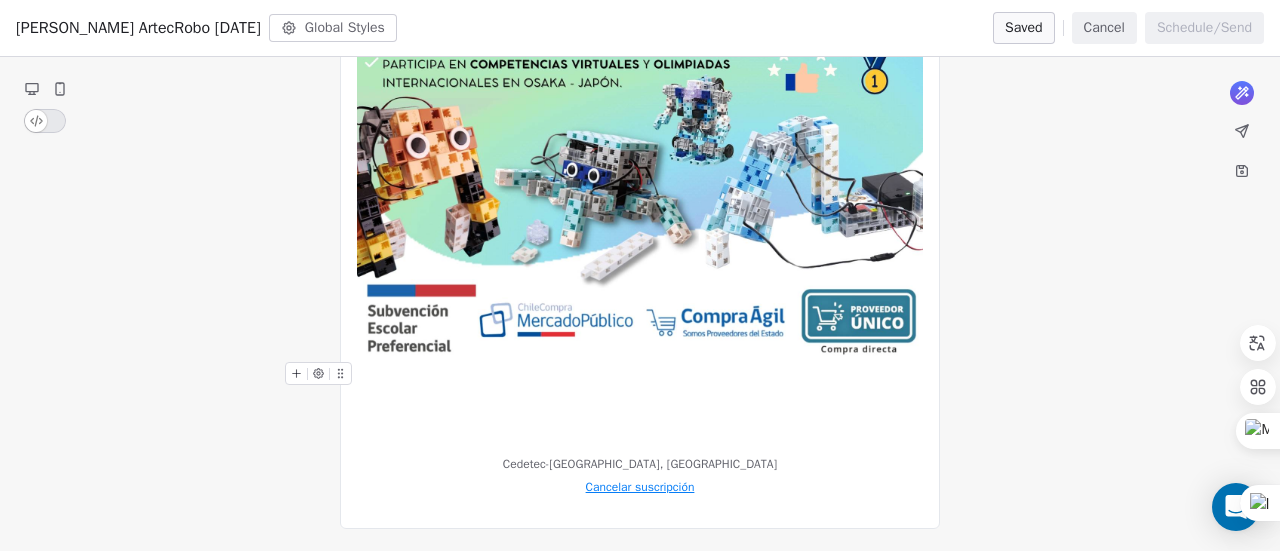 click 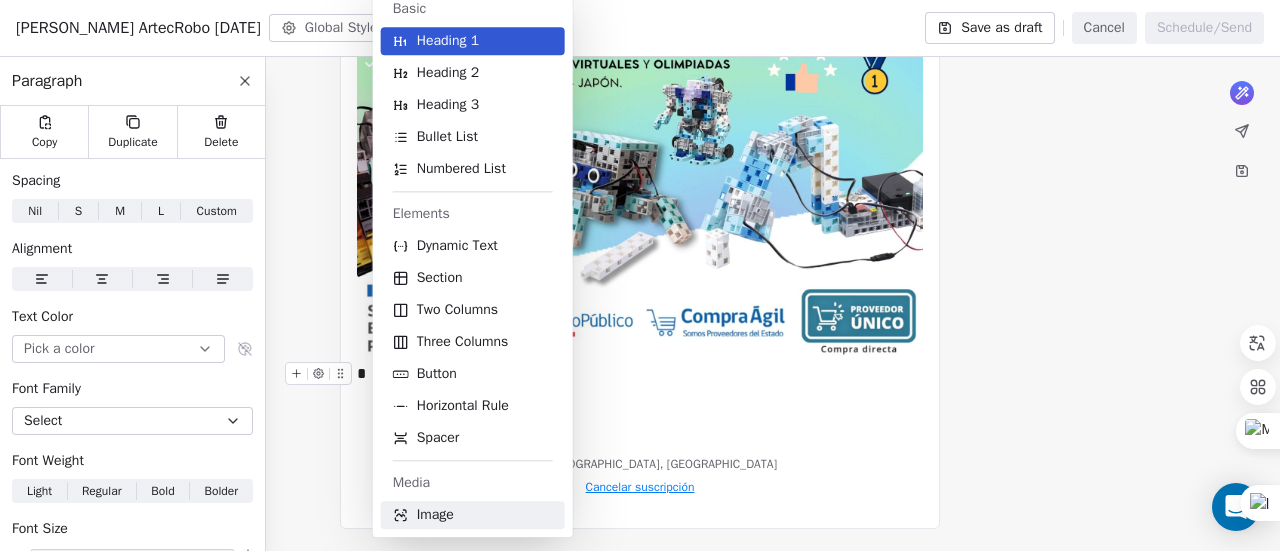 click on "Image" at bounding box center (435, 515) 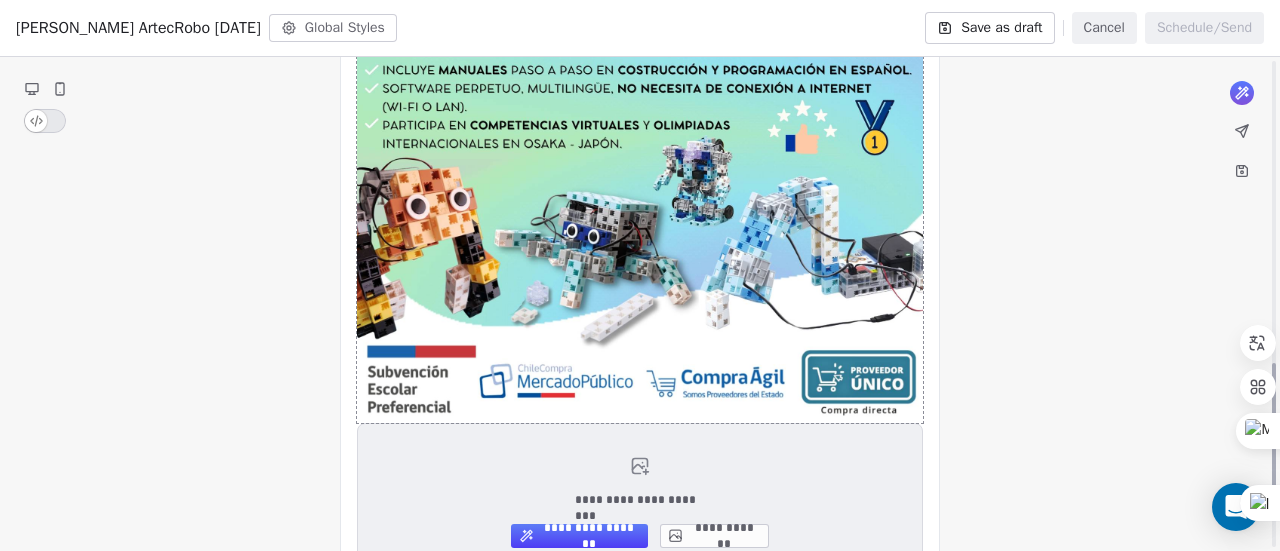 scroll, scrollTop: 1046, scrollLeft: 0, axis: vertical 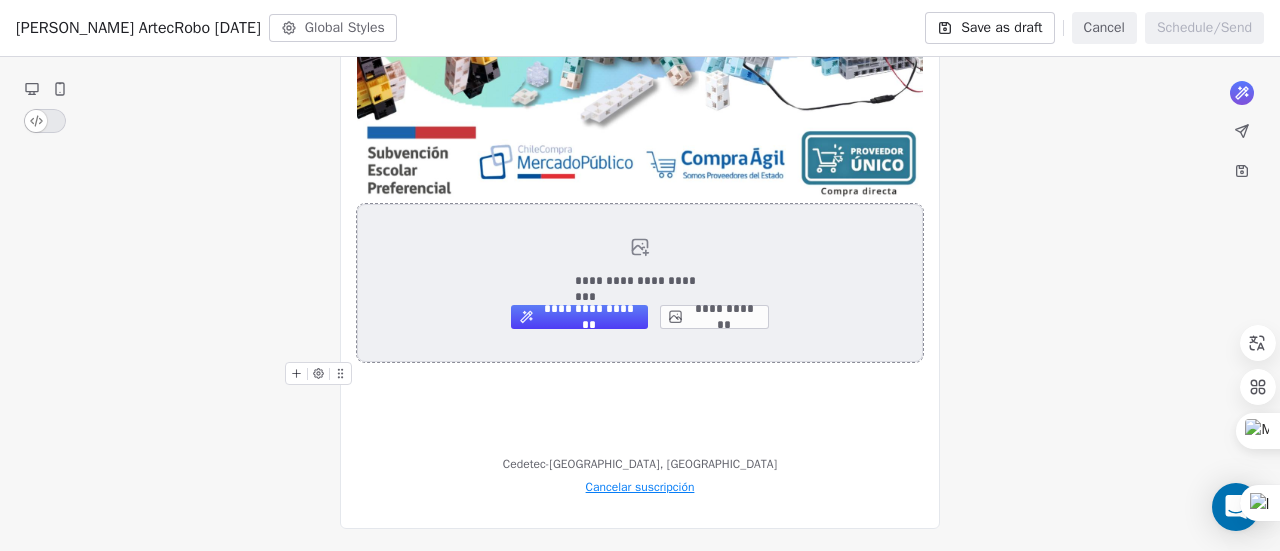 click on "**********" at bounding box center (640, 283) 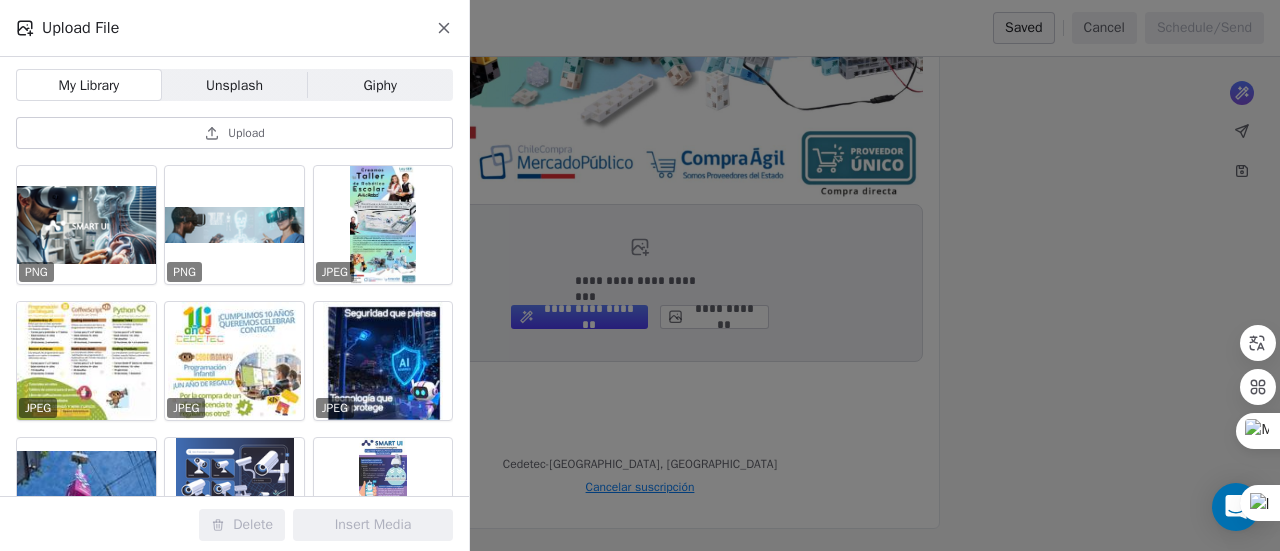 click on "Upload" at bounding box center [234, 133] 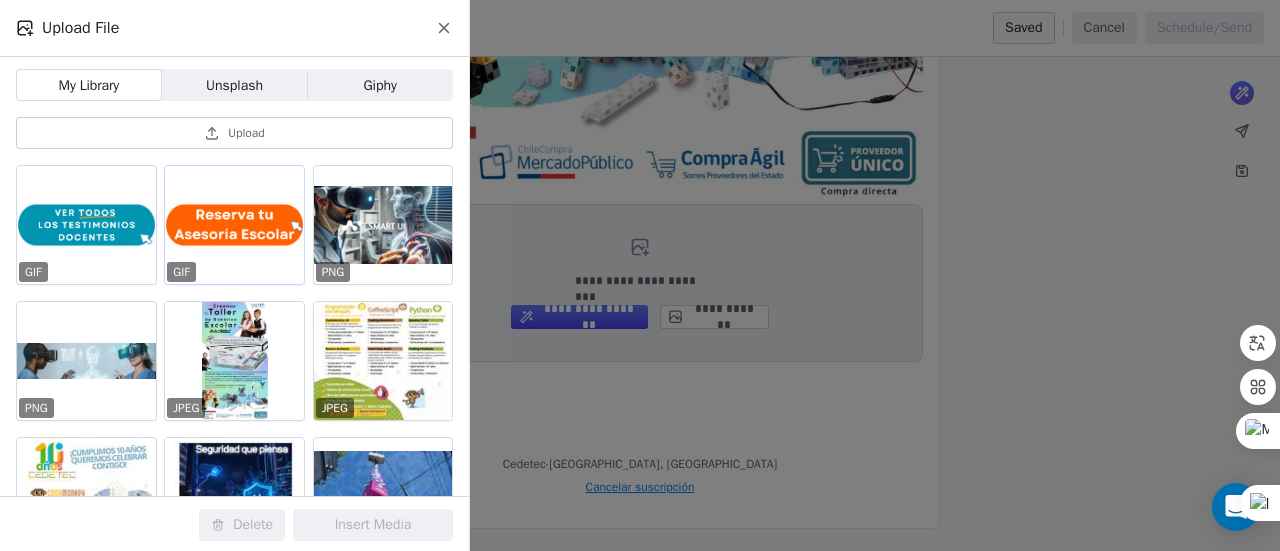 click at bounding box center [234, 225] 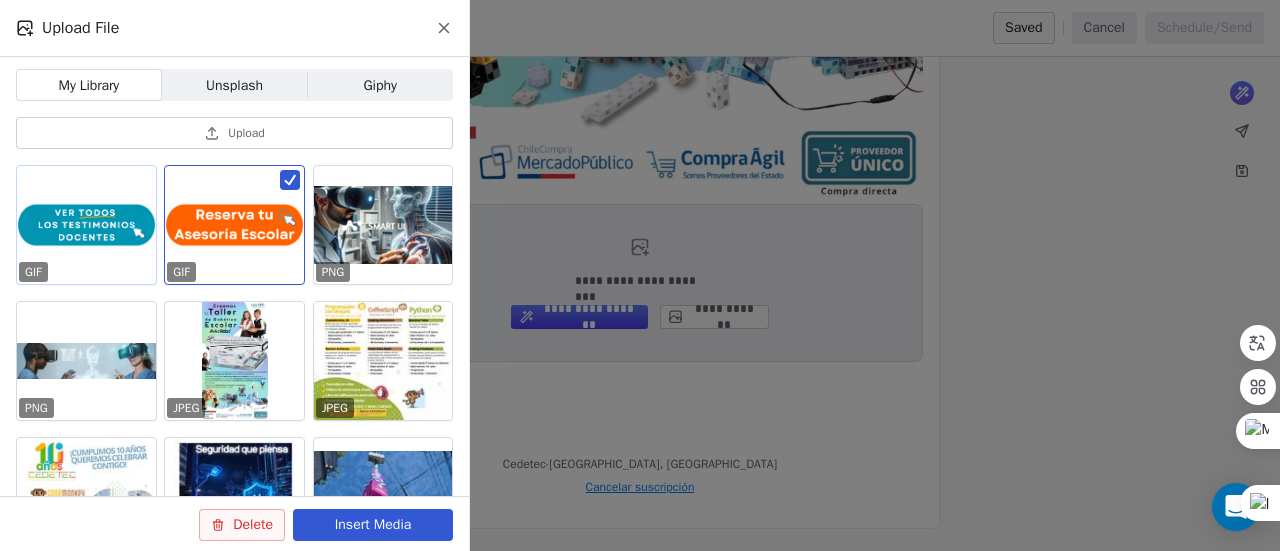 click at bounding box center (86, 225) 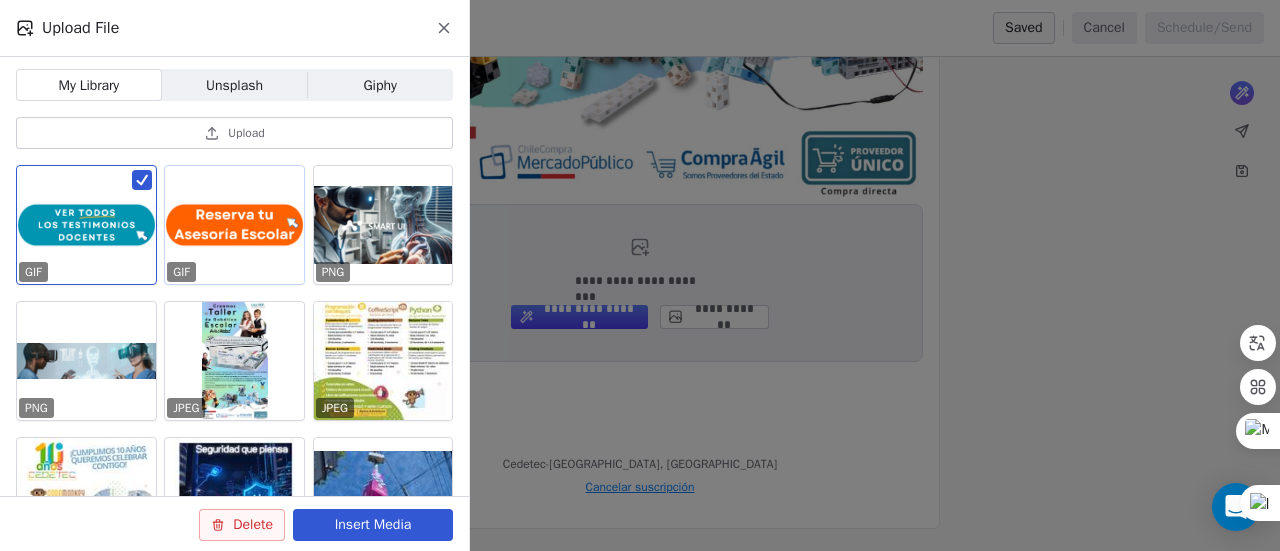 click at bounding box center [234, 225] 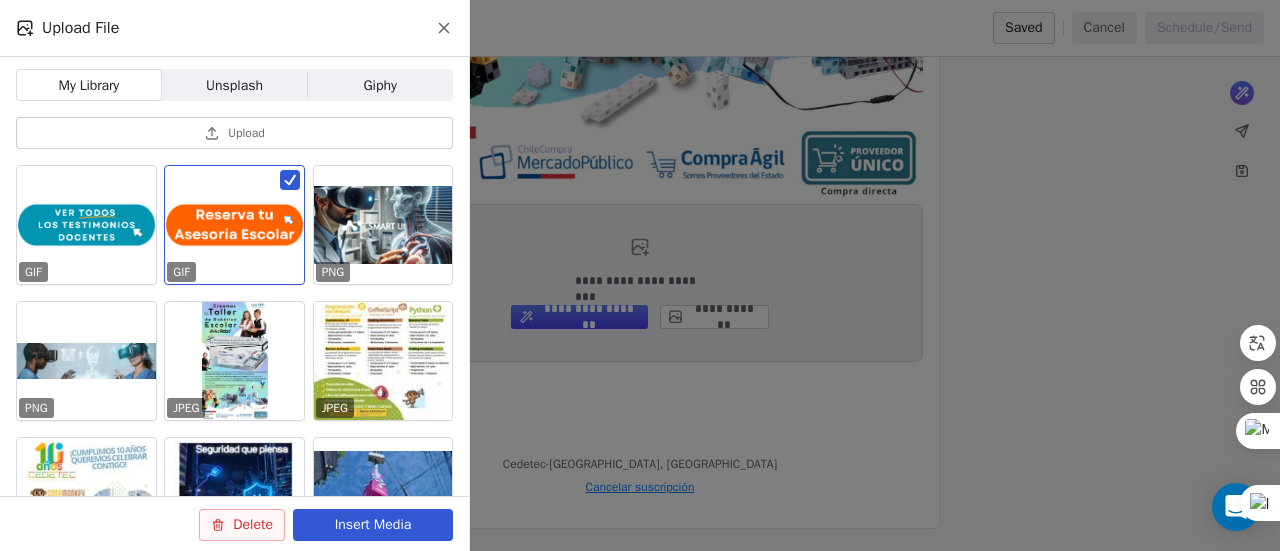 click on "Insert Media" at bounding box center (373, 525) 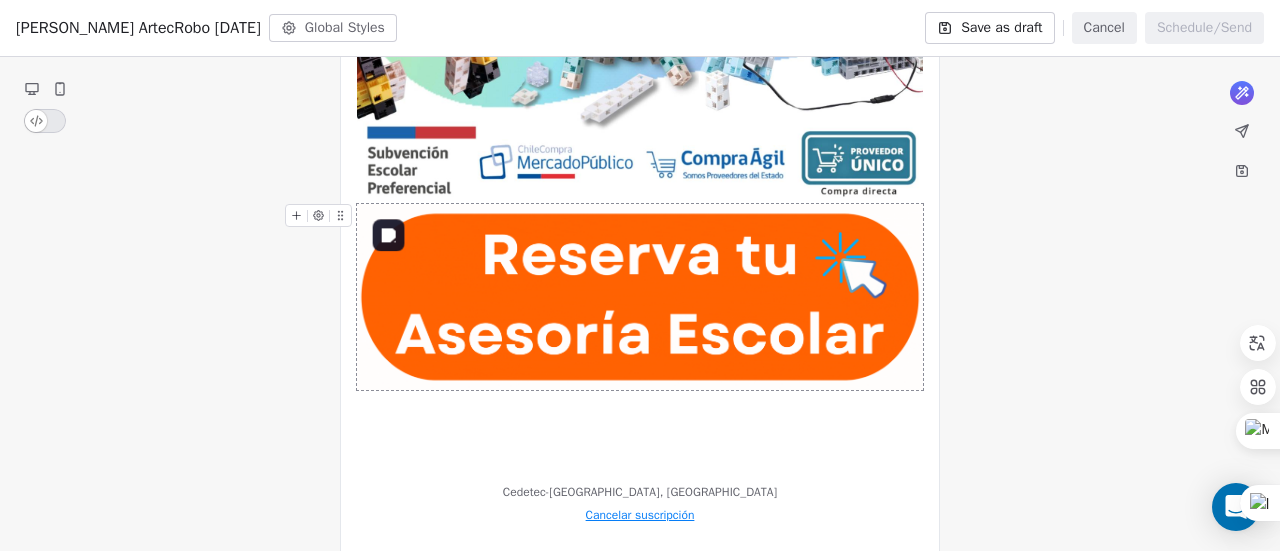 click at bounding box center [640, 297] 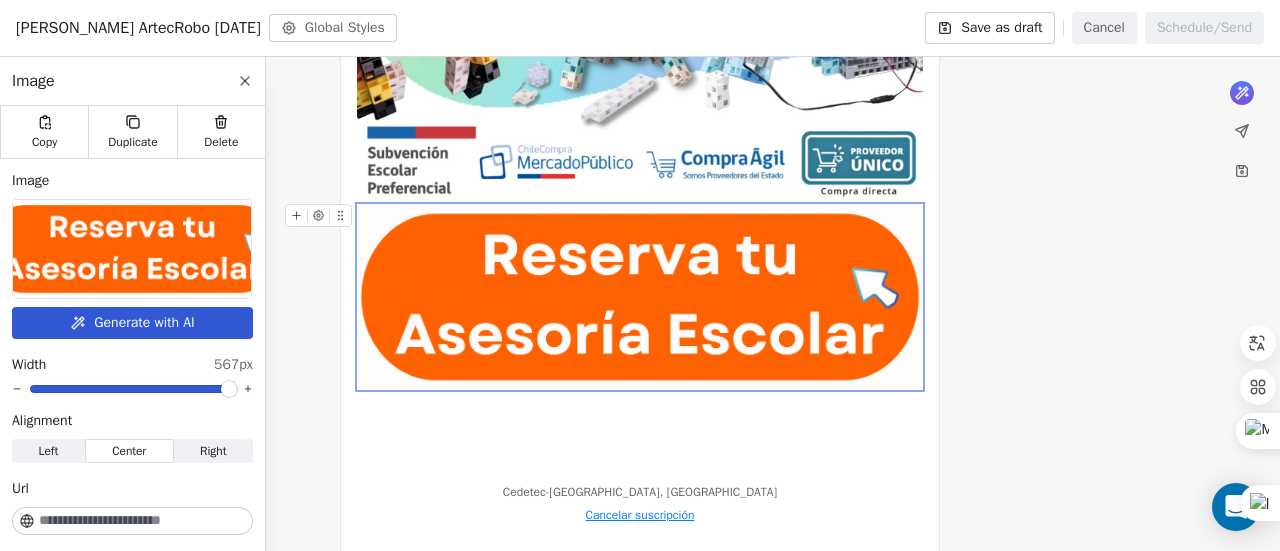 click on "What would you like to create email about? or Cedetec-[GEOGRAPHIC_DATA], [GEOGRAPHIC_DATA] Cancelar suscripción" at bounding box center [640, -131] 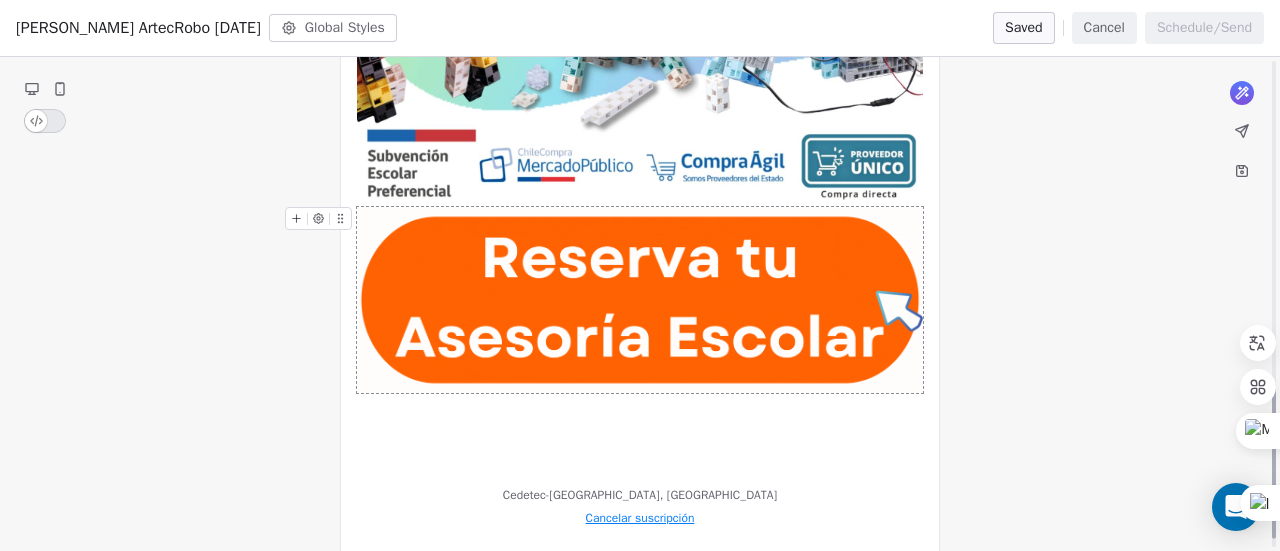 scroll, scrollTop: 1044, scrollLeft: 0, axis: vertical 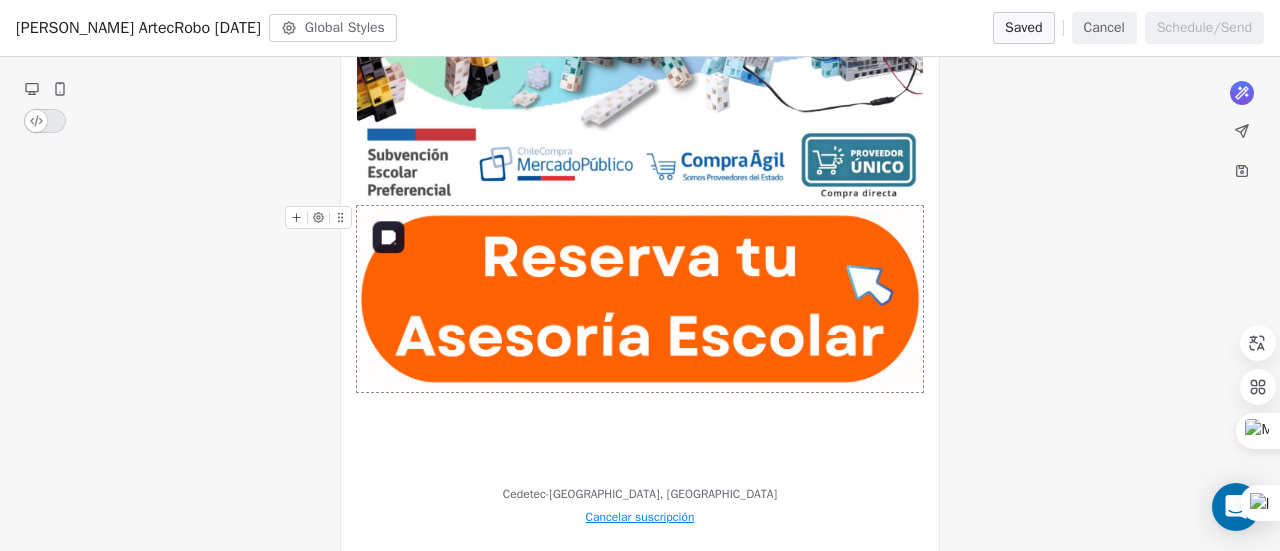 click at bounding box center (640, 299) 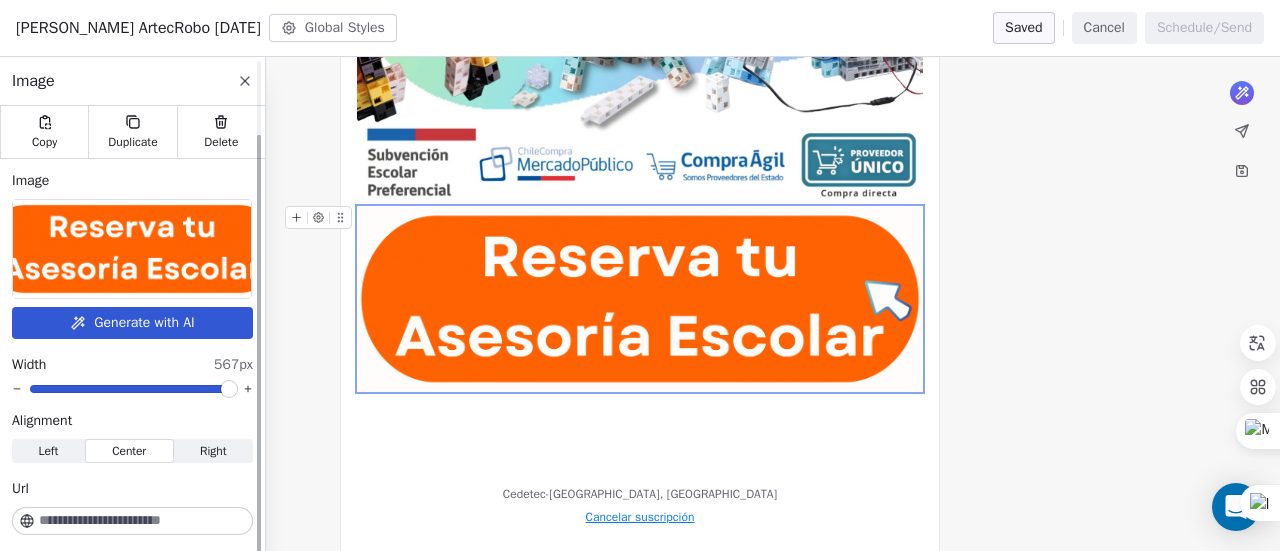 scroll, scrollTop: 88, scrollLeft: 0, axis: vertical 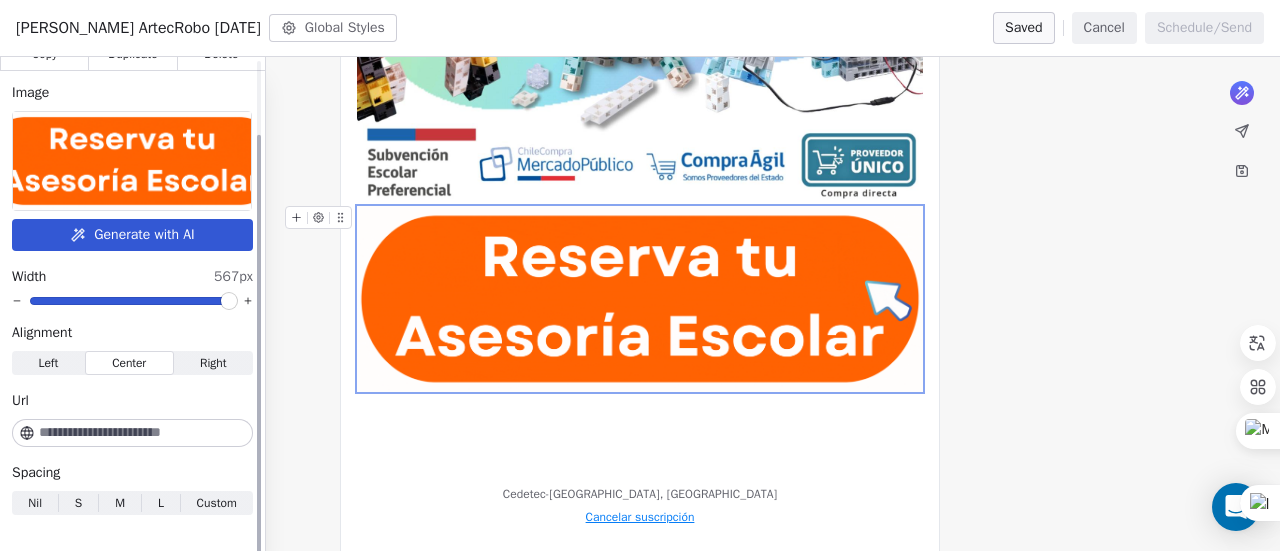 click at bounding box center (144, 433) 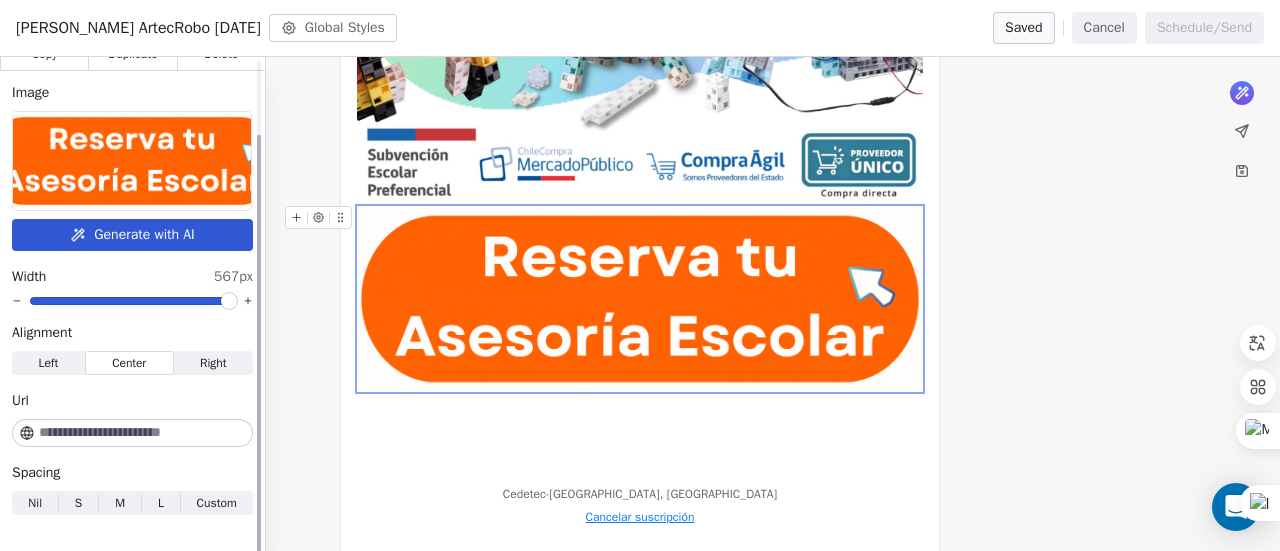paste on "**********" 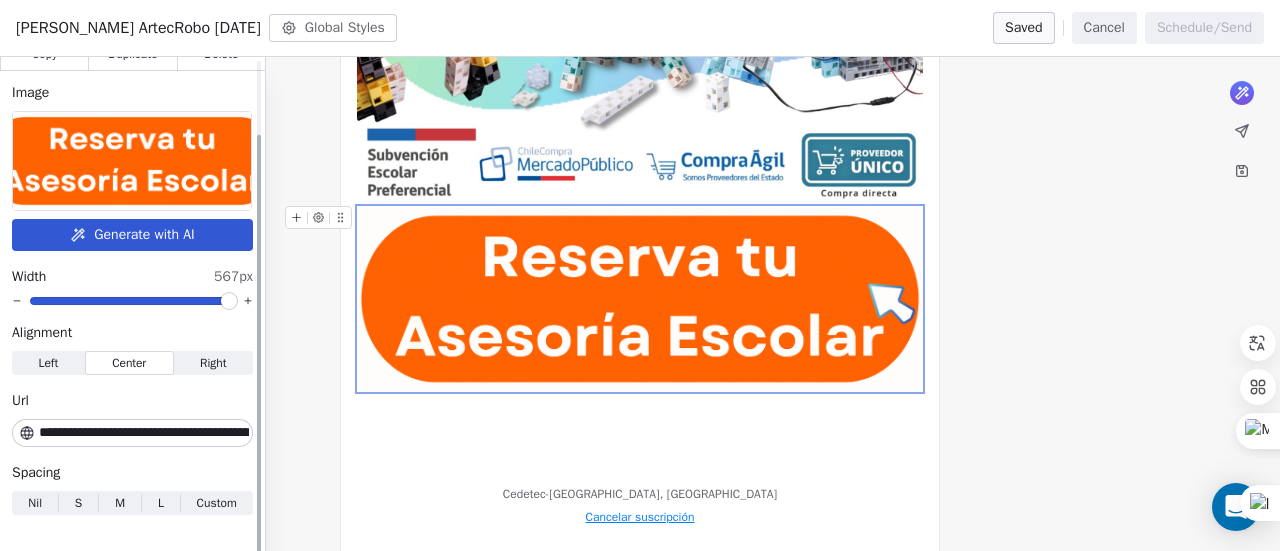 scroll, scrollTop: 0, scrollLeft: 67, axis: horizontal 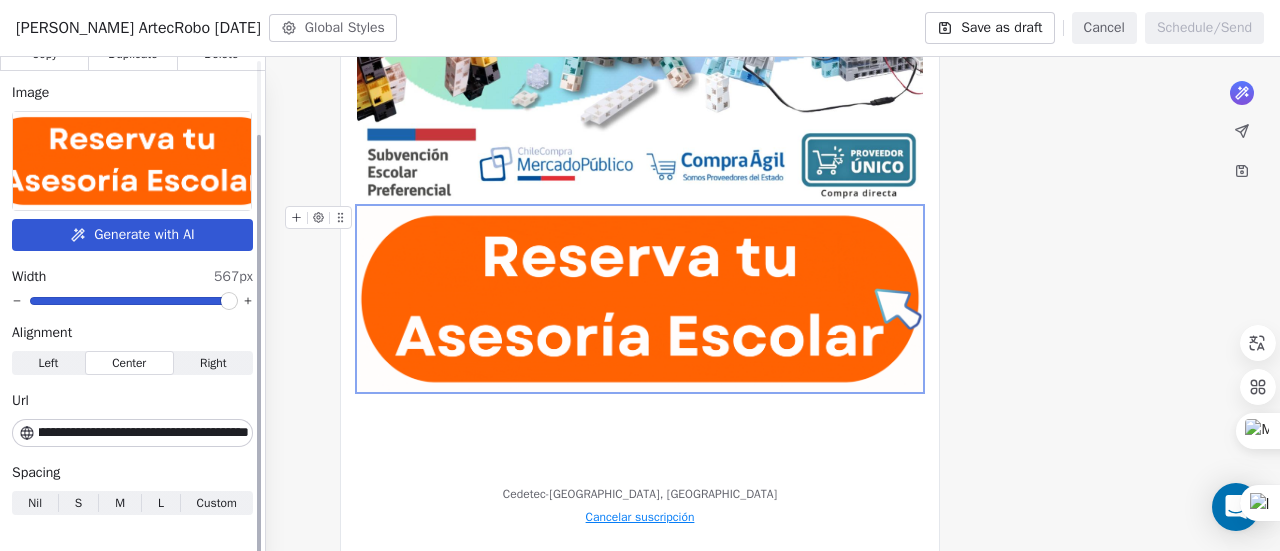 type on "**********" 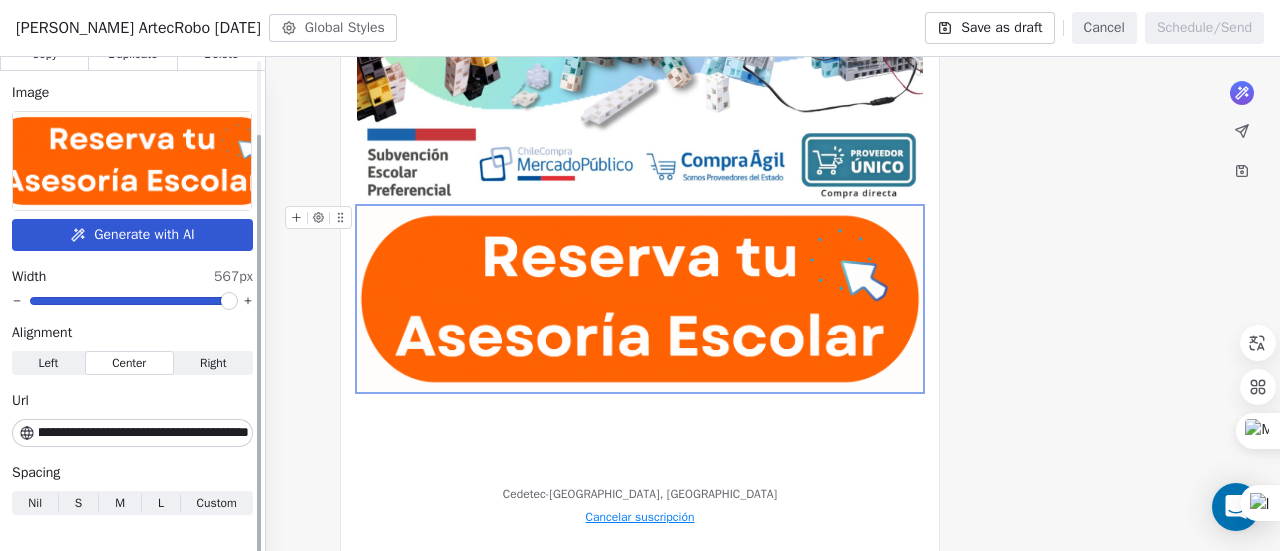 scroll, scrollTop: 0, scrollLeft: 0, axis: both 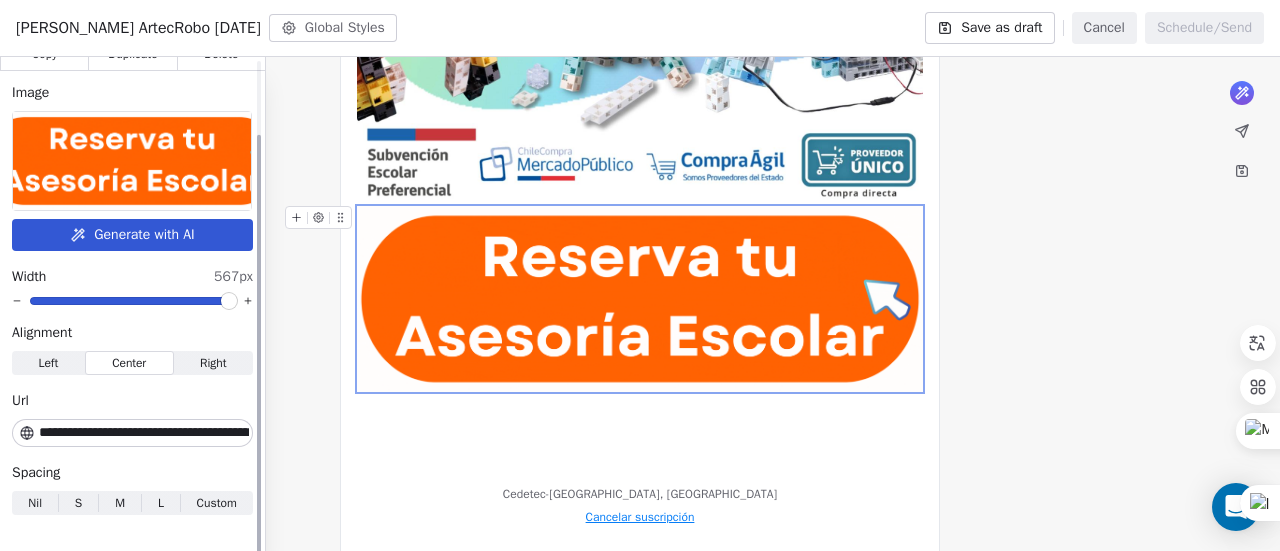 click on "S" at bounding box center [78, 503] 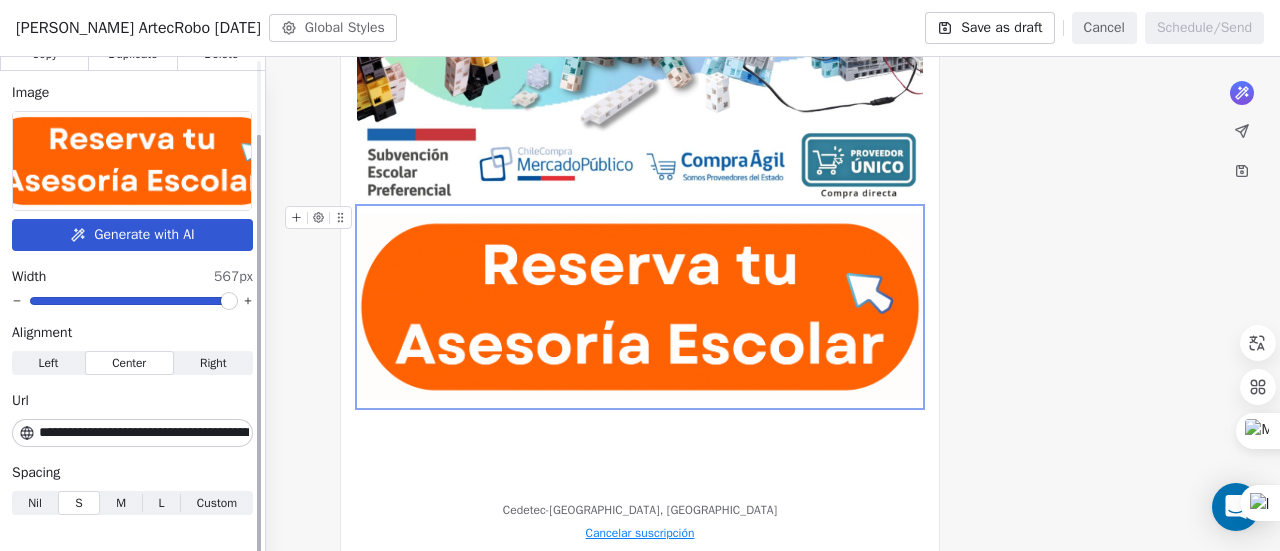 click on "Nil" at bounding box center (35, 503) 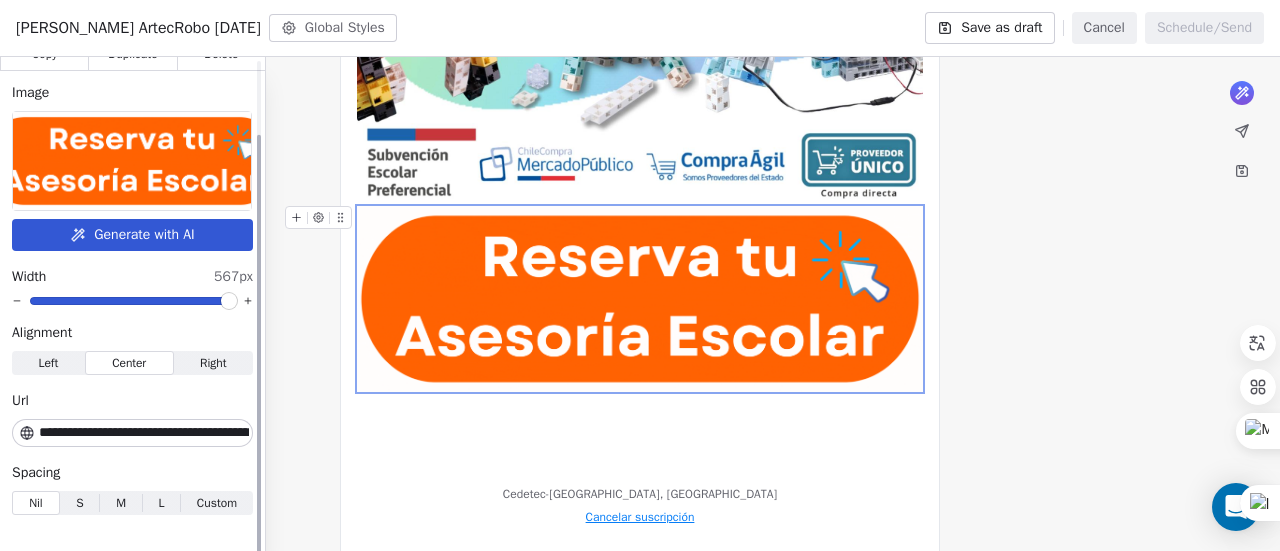 click on "Left Left" at bounding box center [48, 363] 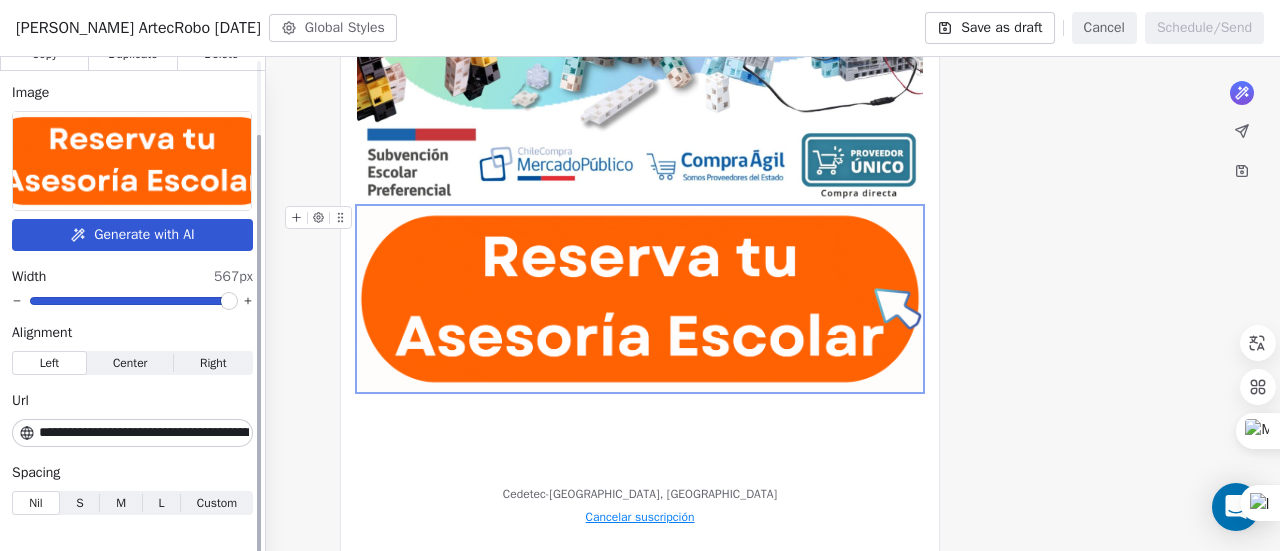 click on "Center" at bounding box center [130, 363] 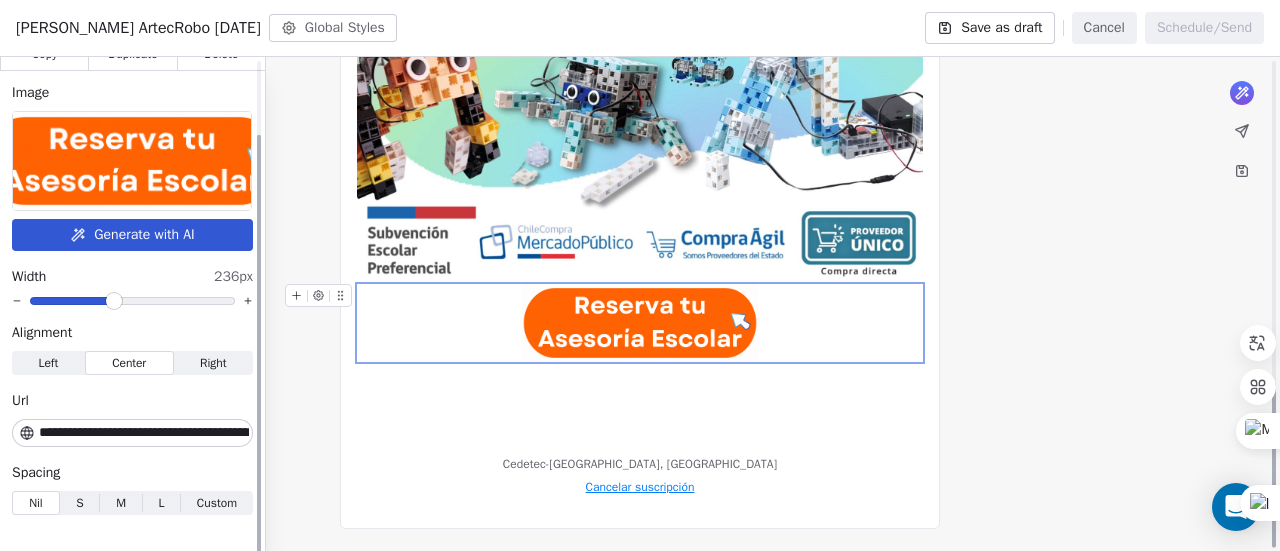 scroll, scrollTop: 968, scrollLeft: 0, axis: vertical 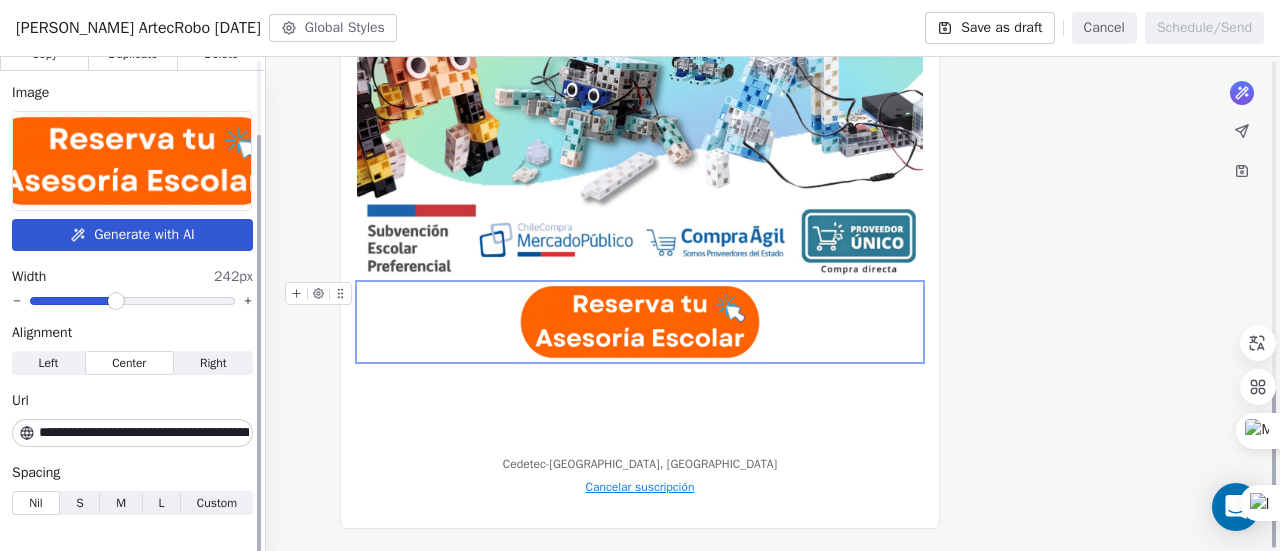 click at bounding box center (116, 301) 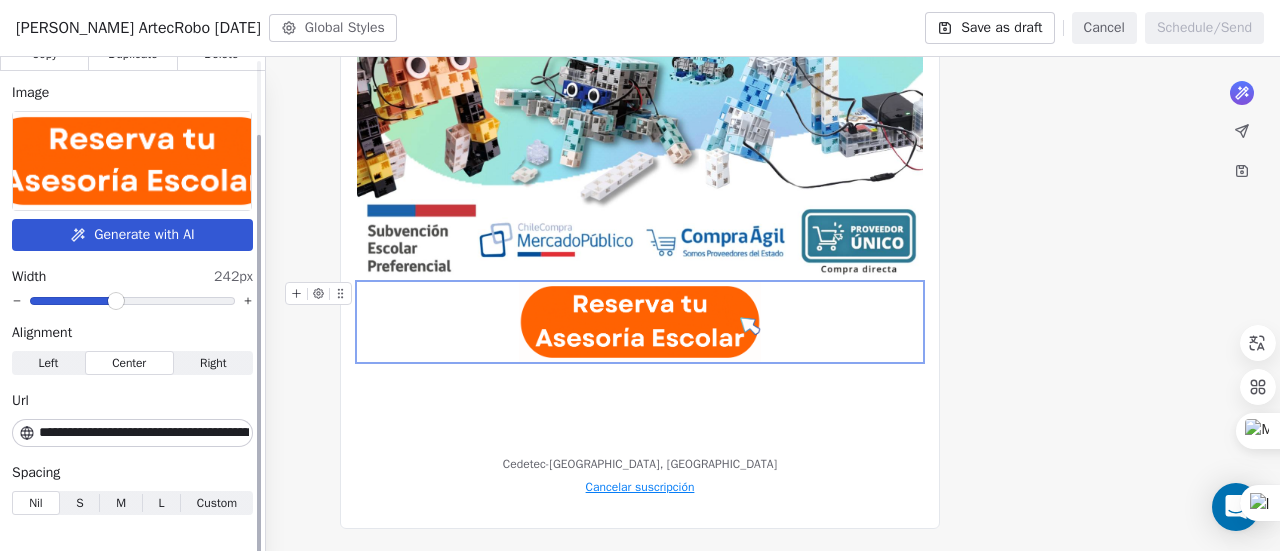 click on "Left" at bounding box center (48, 363) 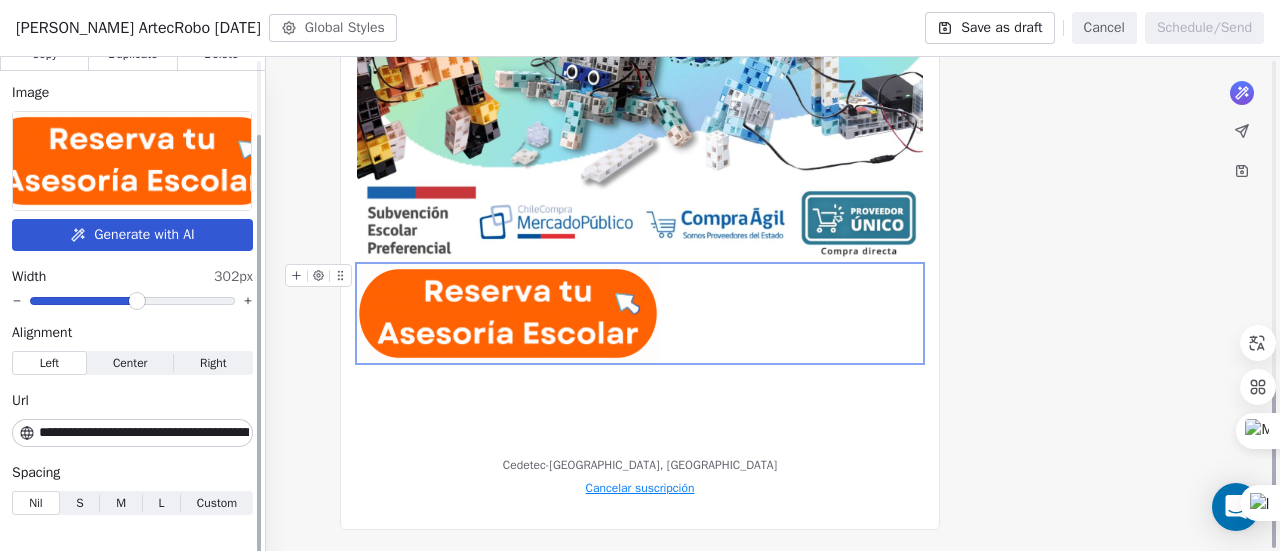 scroll, scrollTop: 987, scrollLeft: 0, axis: vertical 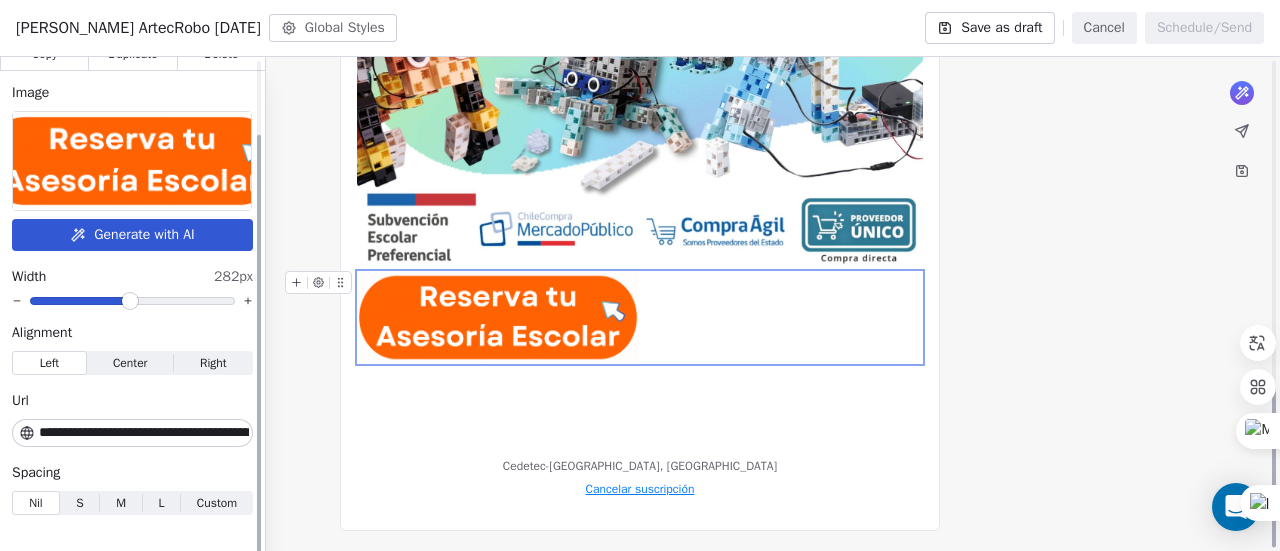 click at bounding box center (130, 301) 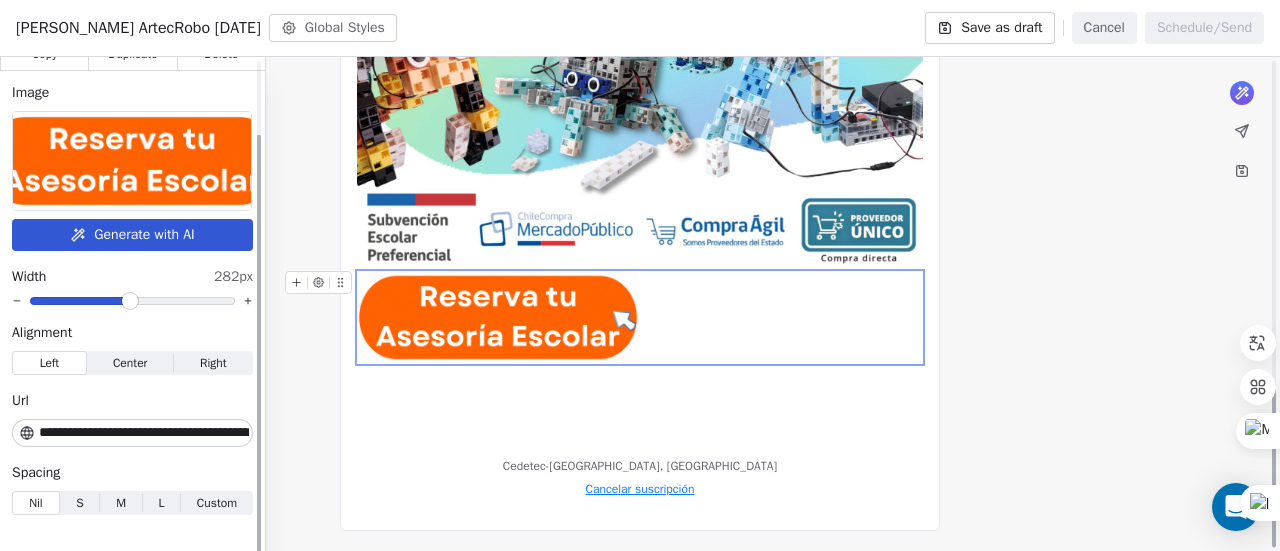 scroll, scrollTop: 980, scrollLeft: 0, axis: vertical 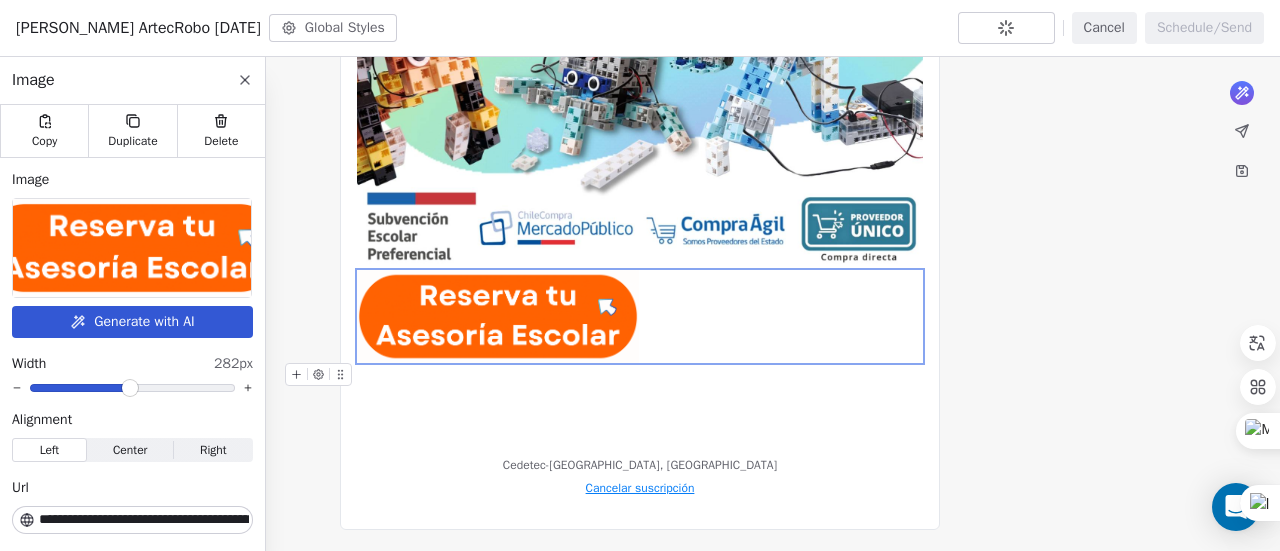 click at bounding box center (296, 374) 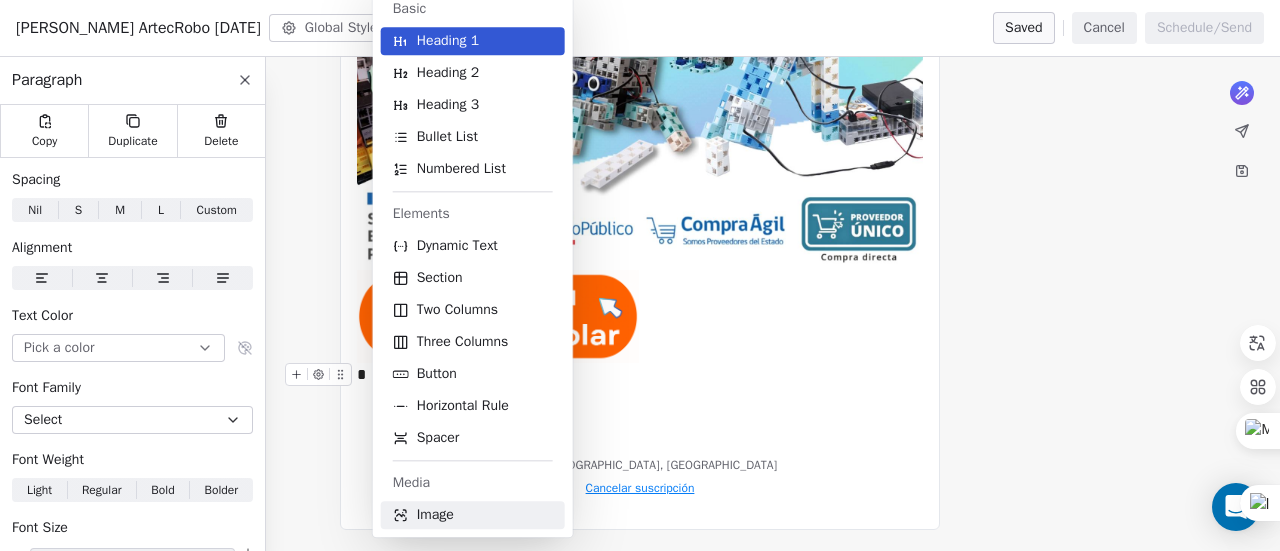 click on "Image" at bounding box center (435, 515) 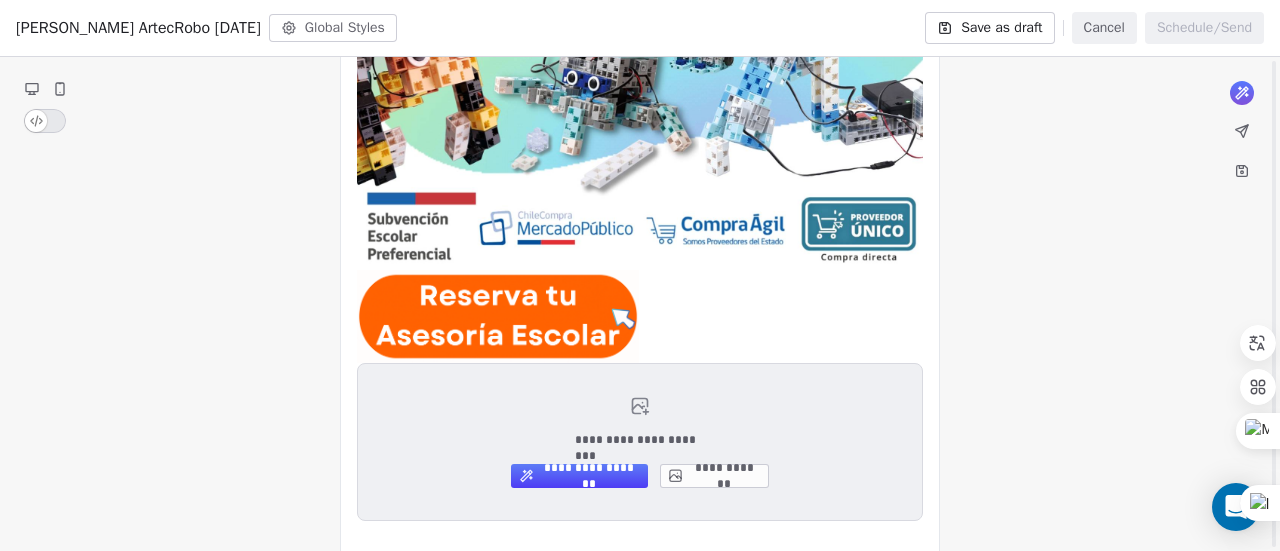 scroll, scrollTop: 919, scrollLeft: 0, axis: vertical 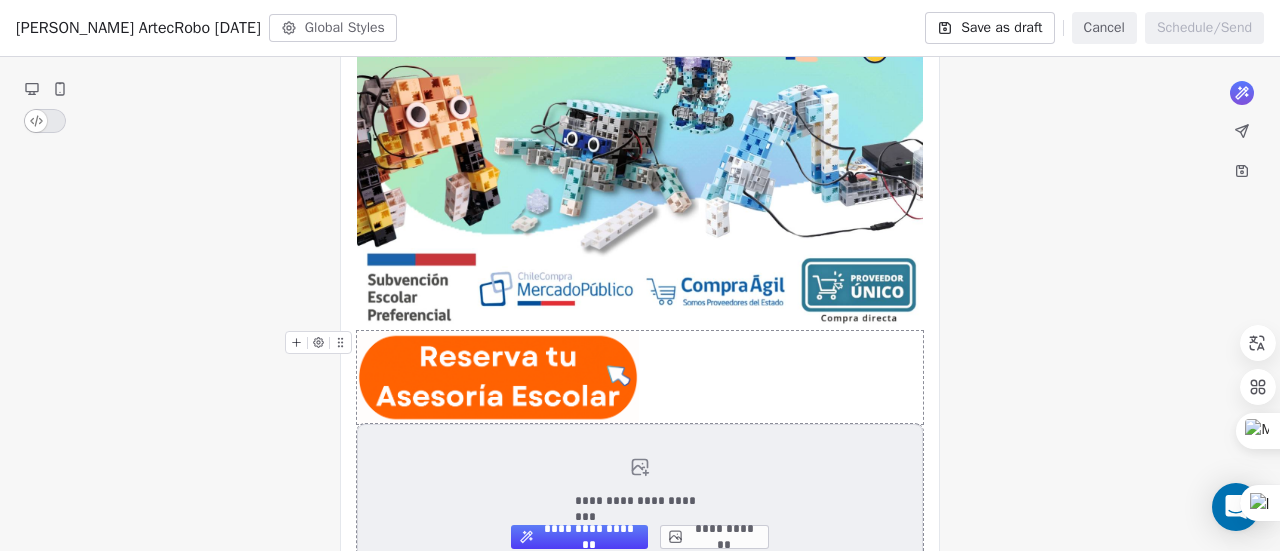 click on "**********" at bounding box center [640, 503] 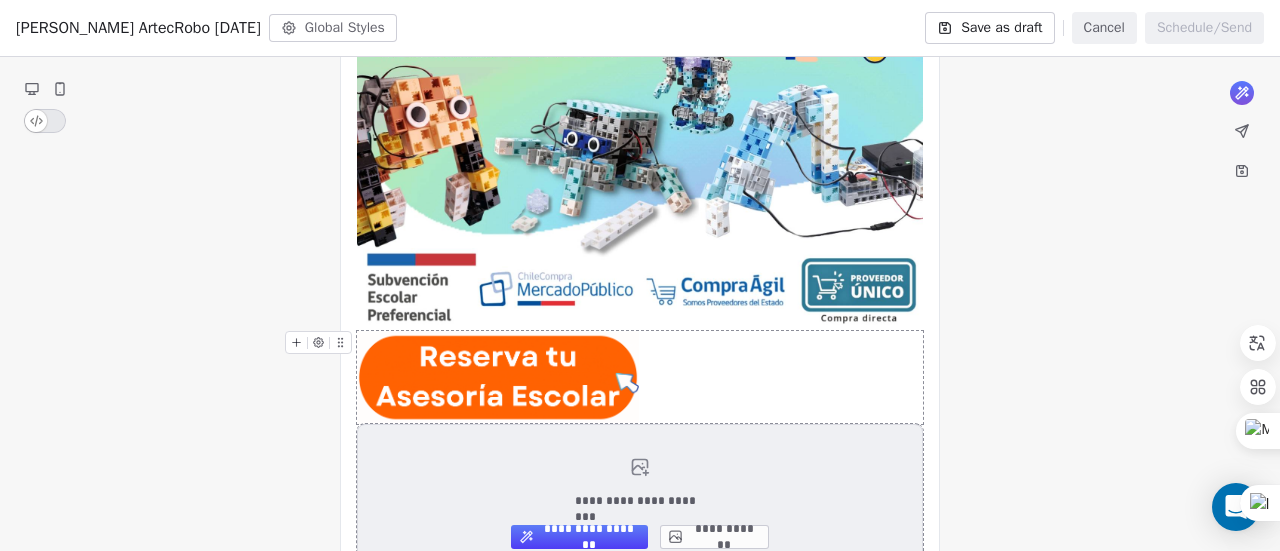 click on "**********" at bounding box center [714, 537] 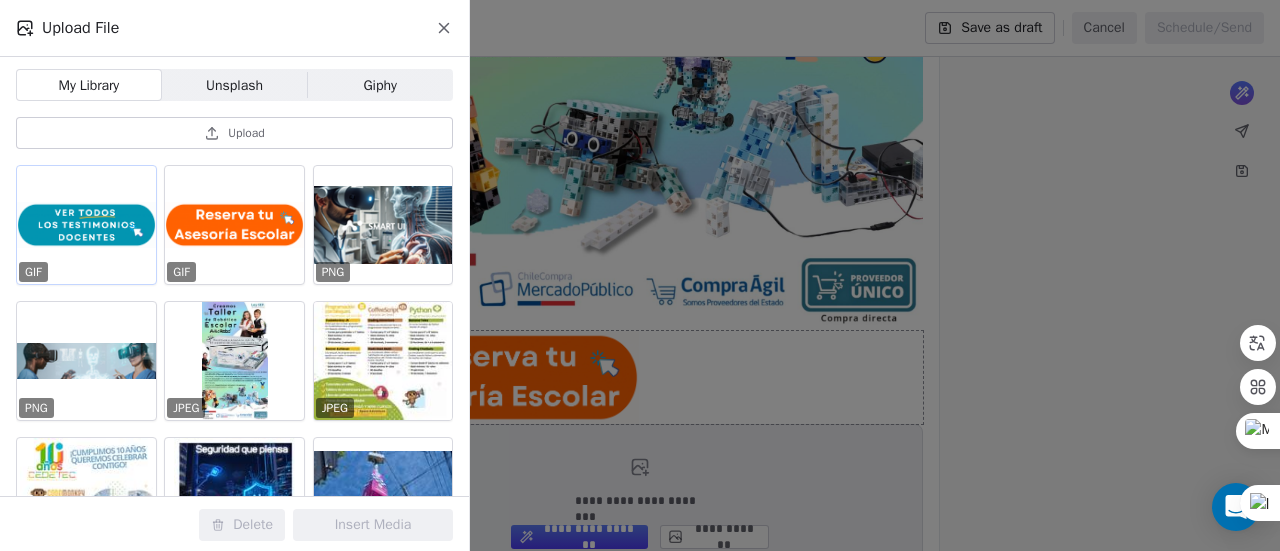 click at bounding box center [86, 225] 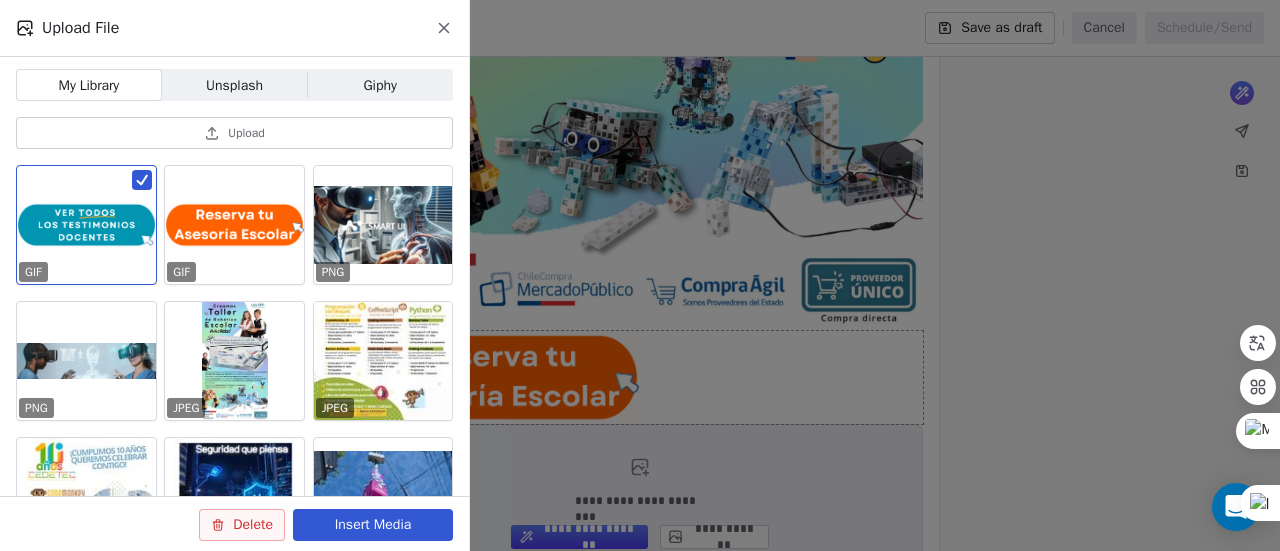 click on "Insert Media" at bounding box center (373, 525) 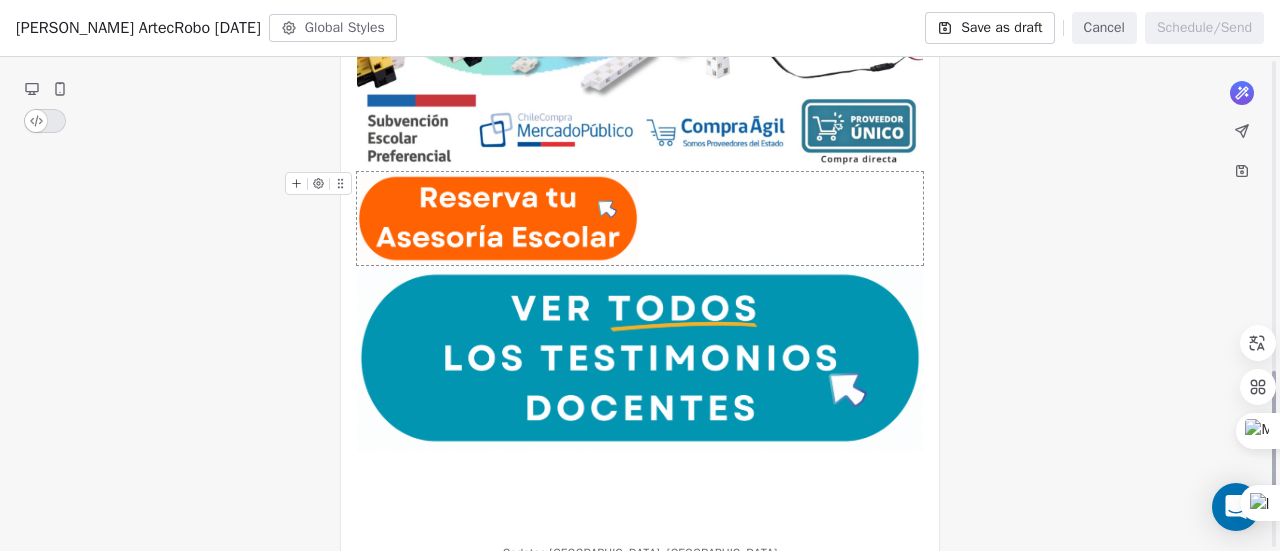 scroll, scrollTop: 1091, scrollLeft: 0, axis: vertical 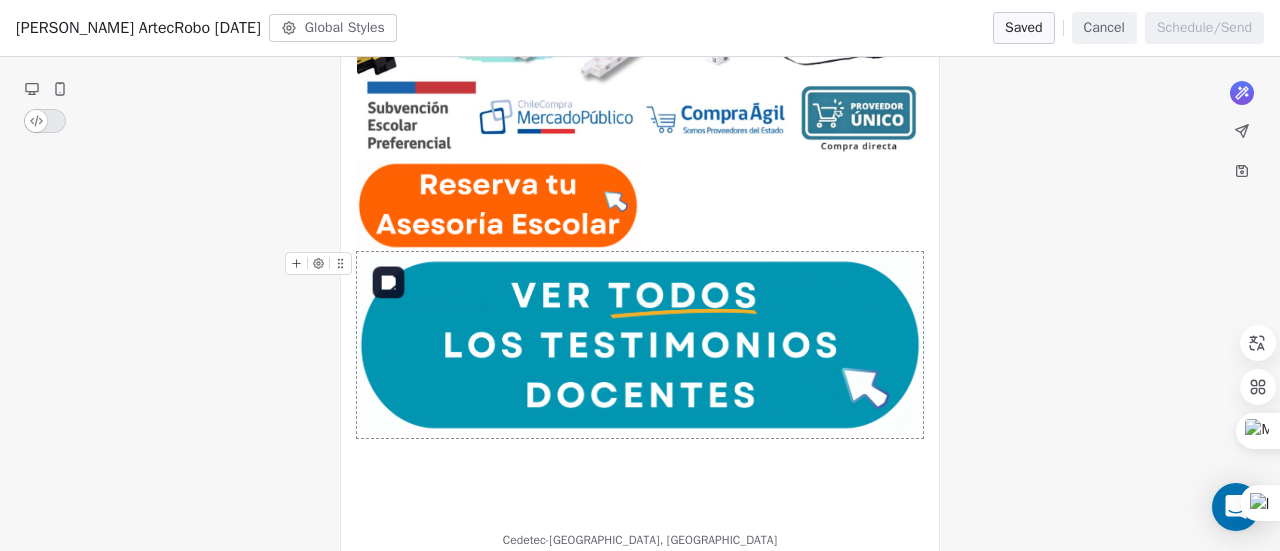 click at bounding box center (640, 345) 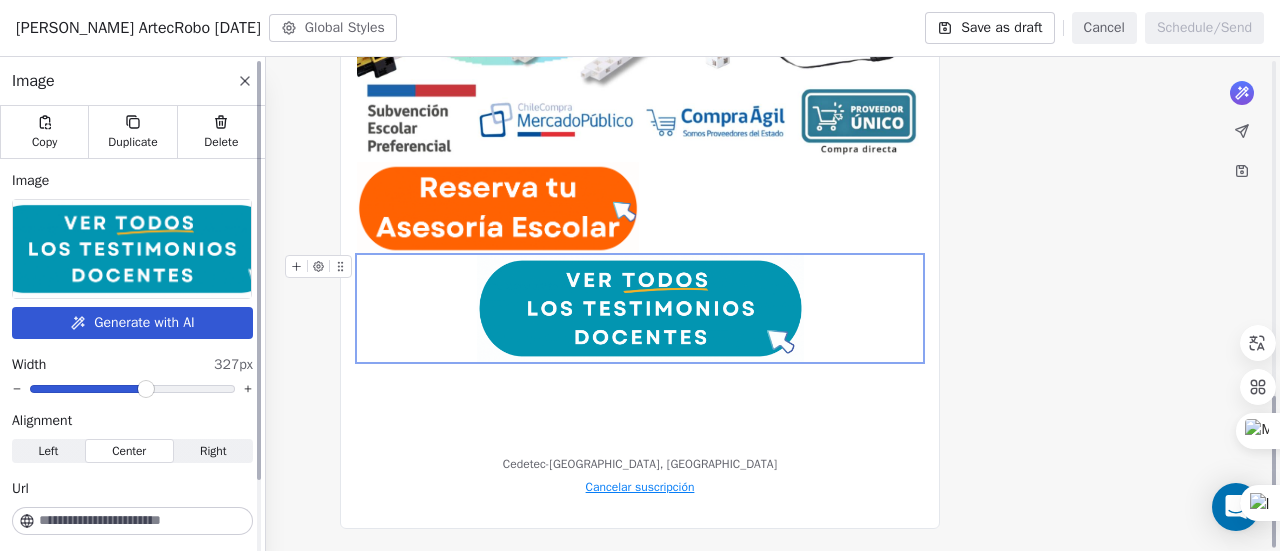 scroll, scrollTop: 1088, scrollLeft: 0, axis: vertical 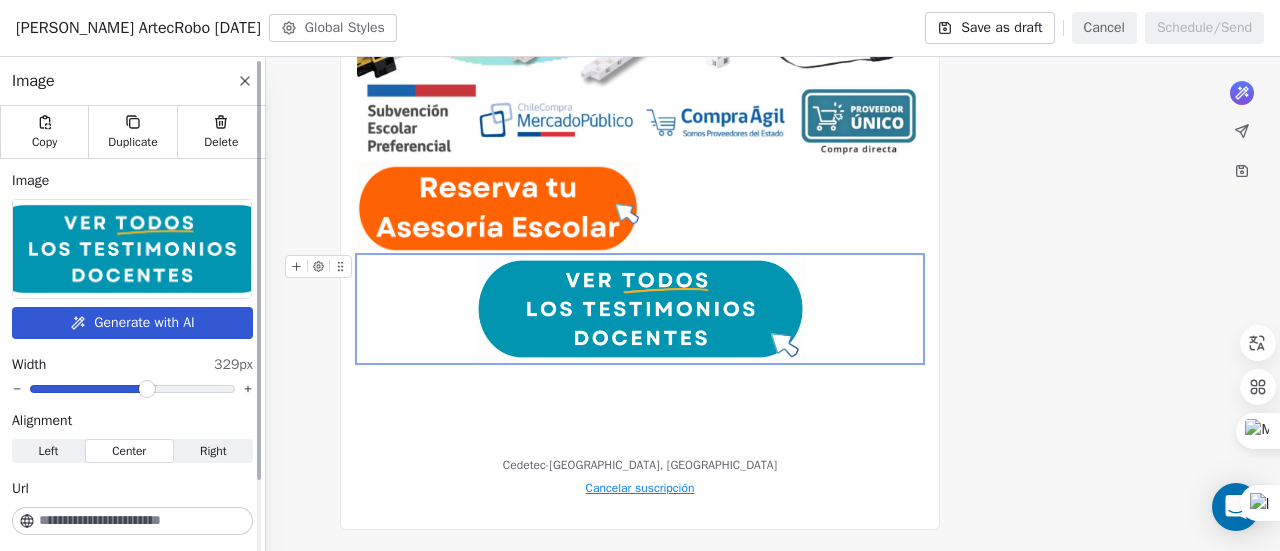 click at bounding box center [147, 389] 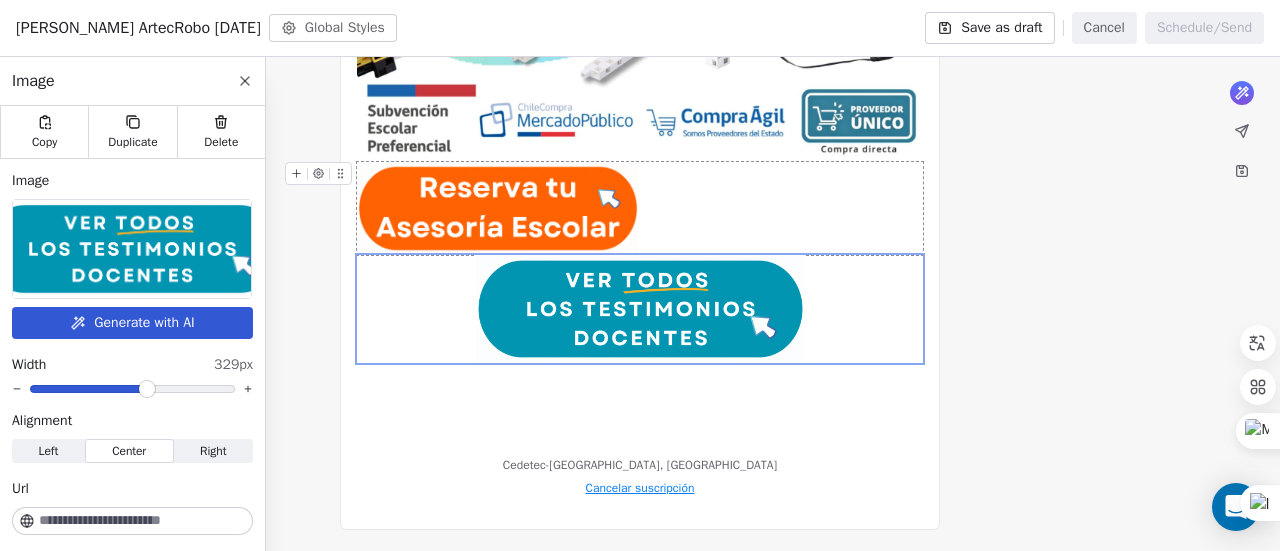 click at bounding box center (498, 208) 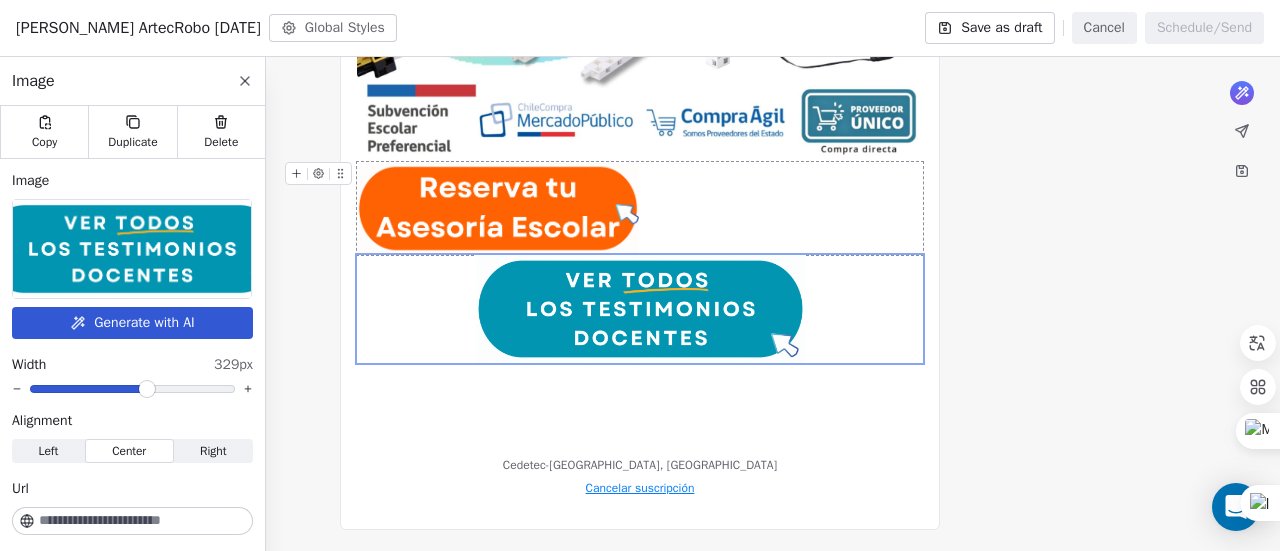 type on "**********" 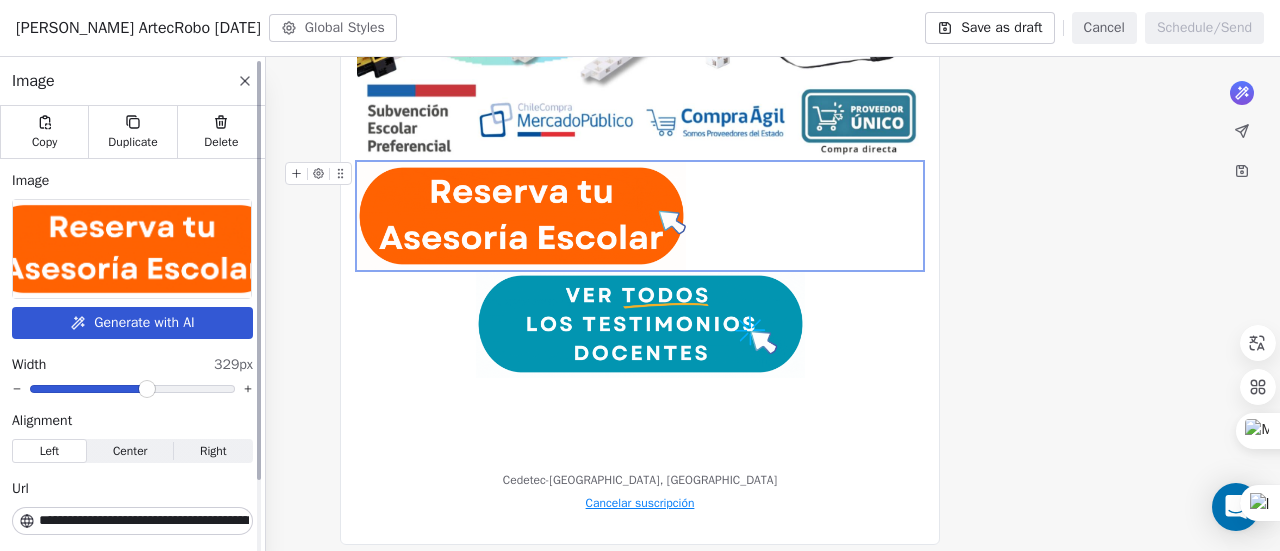 click at bounding box center [147, 389] 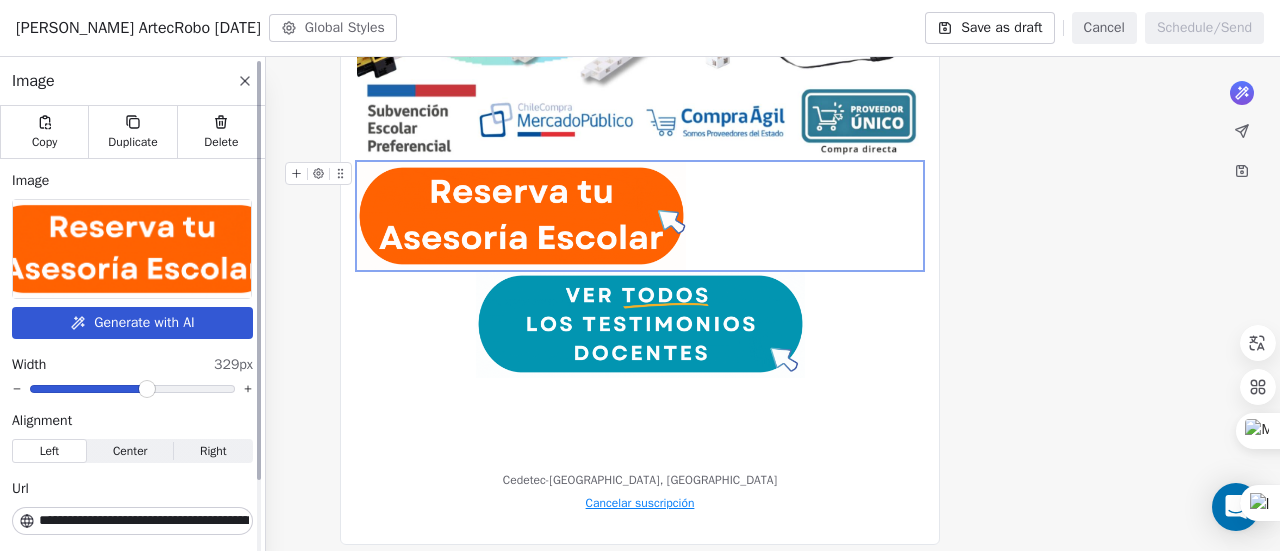 click on "Center" at bounding box center [130, 451] 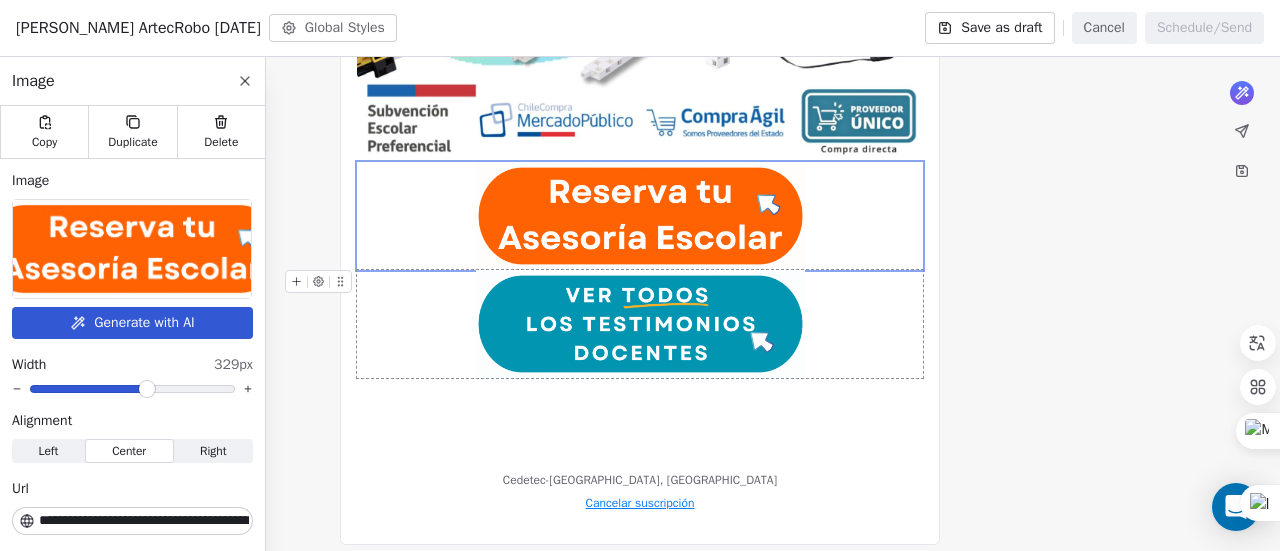 click on "What would you like to create email about? or Cedetec-[GEOGRAPHIC_DATA], [GEOGRAPHIC_DATA] Cancelar suscripción" at bounding box center (640, -158) 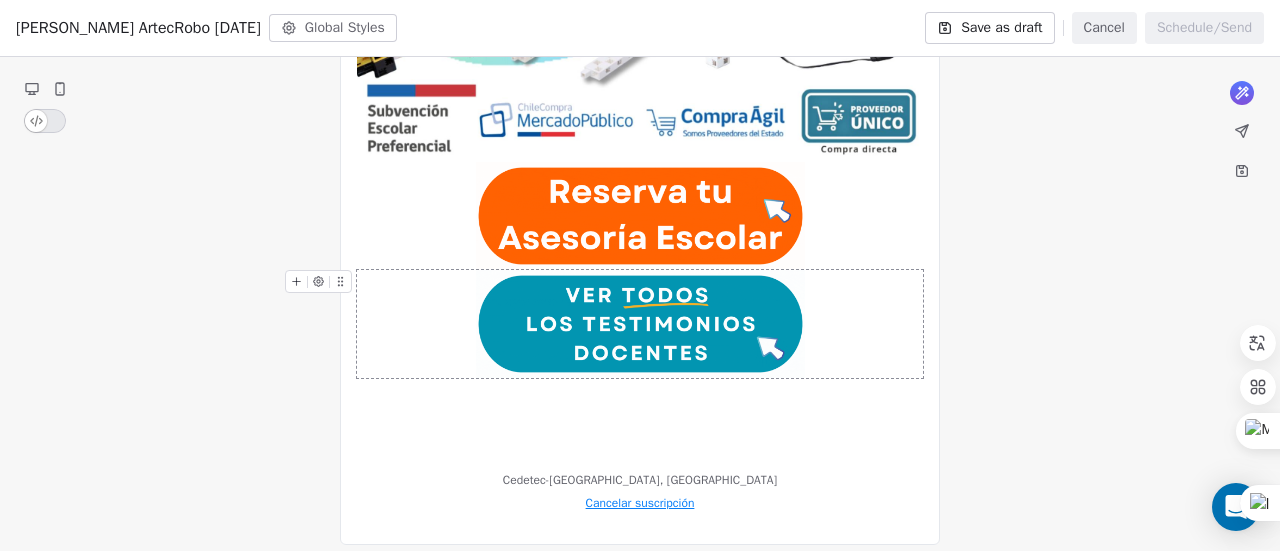 click on "What would you like to create email about? or Cedetec-[GEOGRAPHIC_DATA], [GEOGRAPHIC_DATA] Cancelar suscripción" at bounding box center (640, -158) 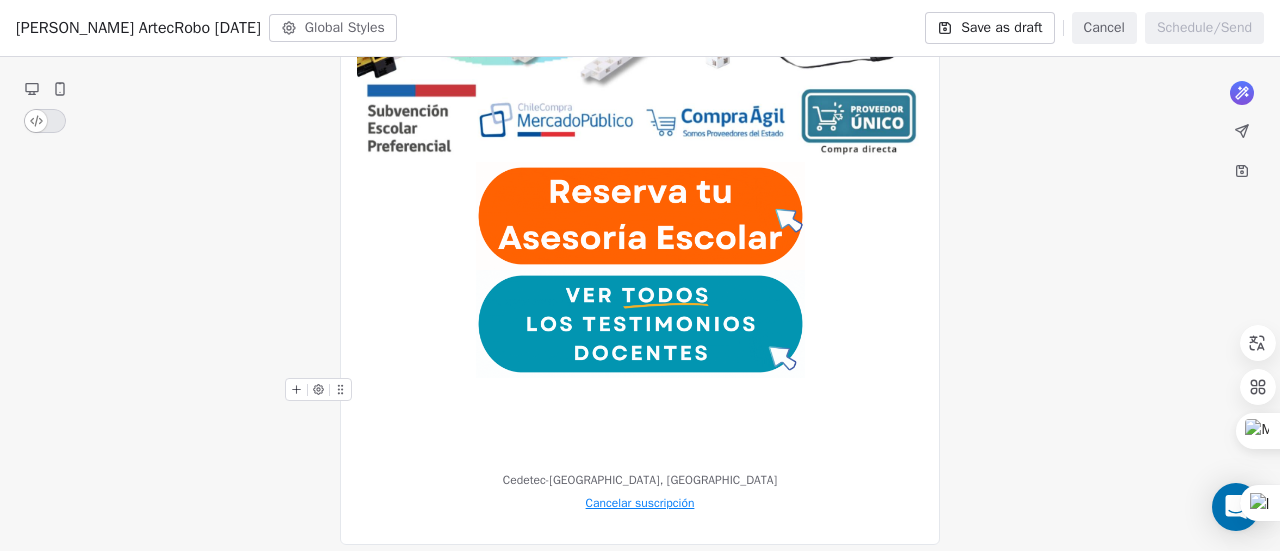 click at bounding box center [640, -188] 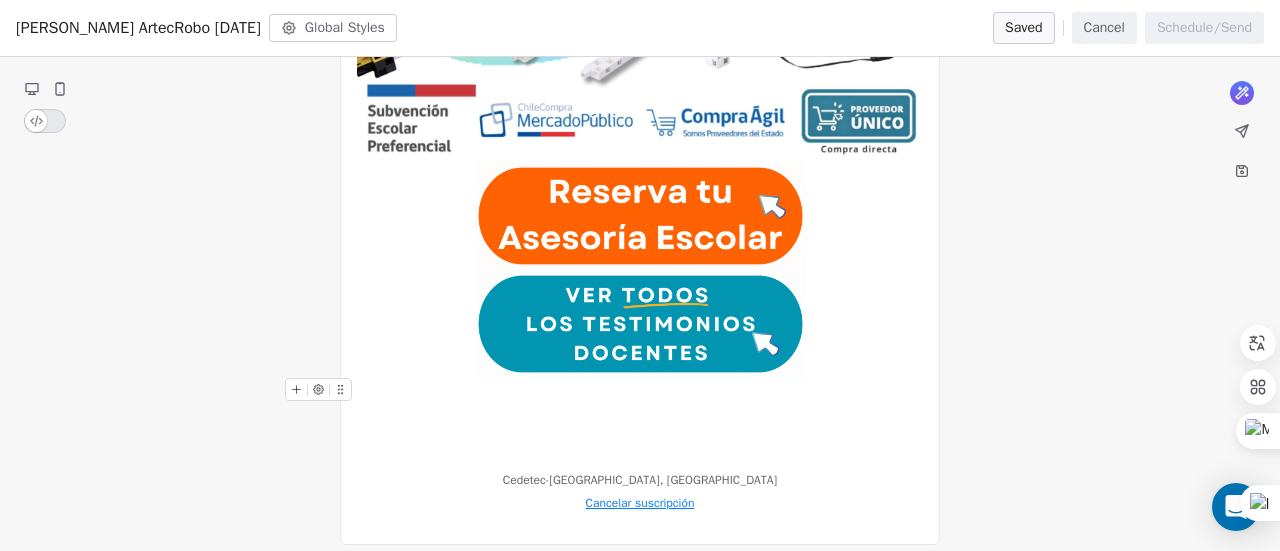 click 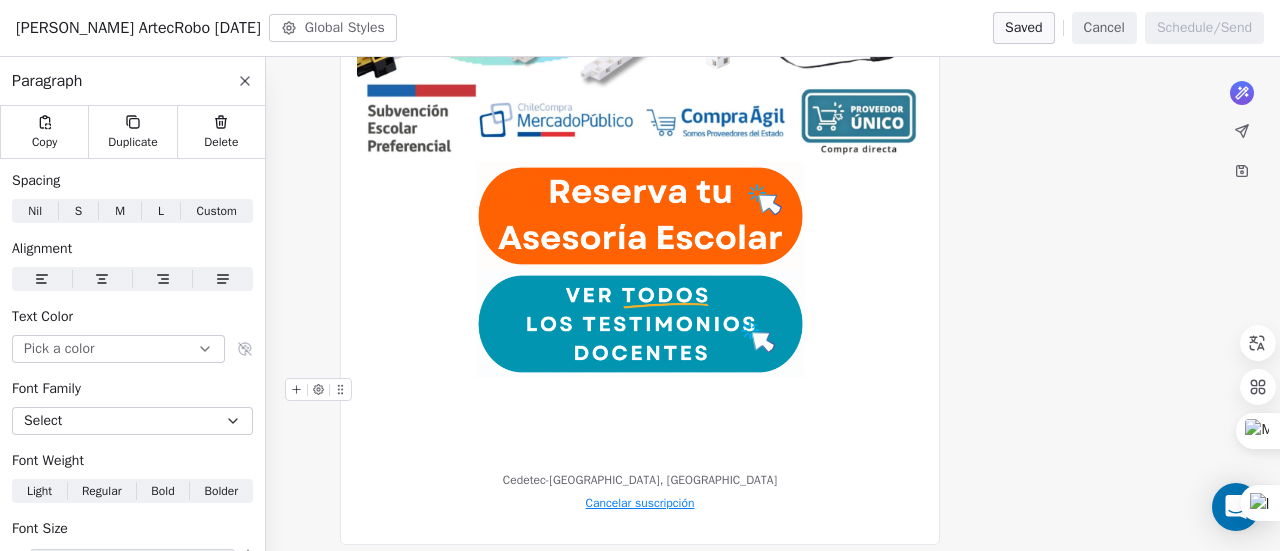 click 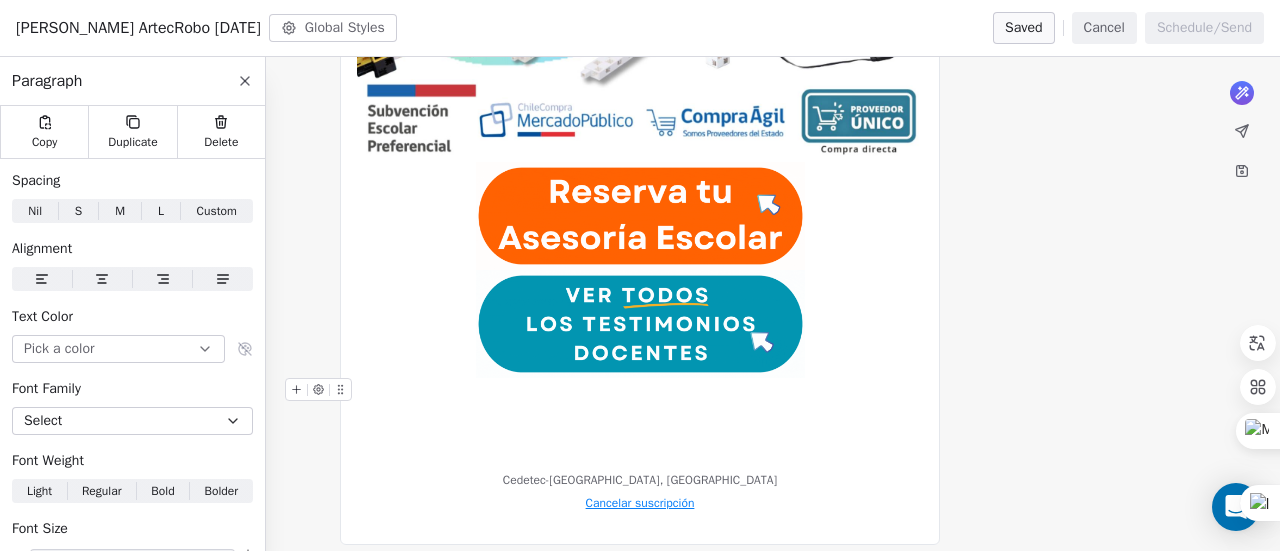 click 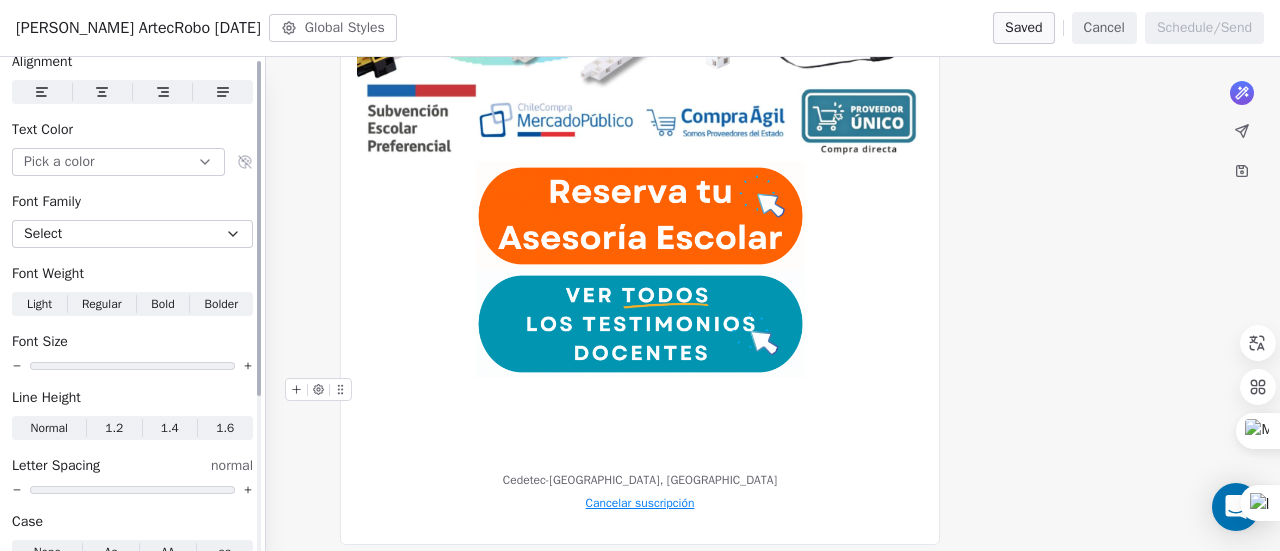 scroll, scrollTop: 236, scrollLeft: 0, axis: vertical 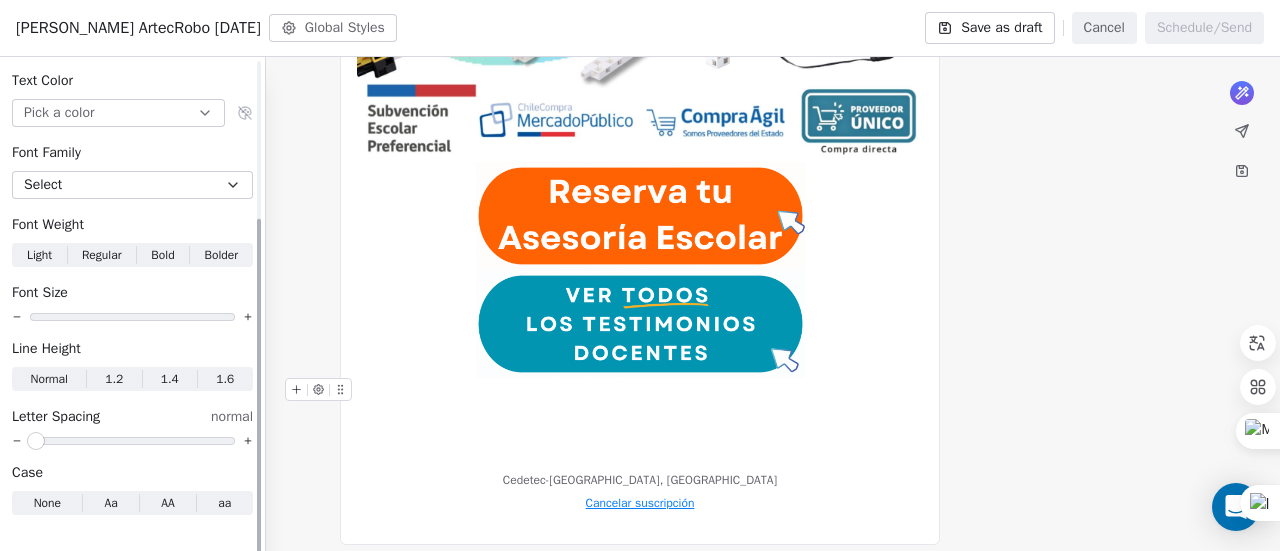 click at bounding box center [132, 441] 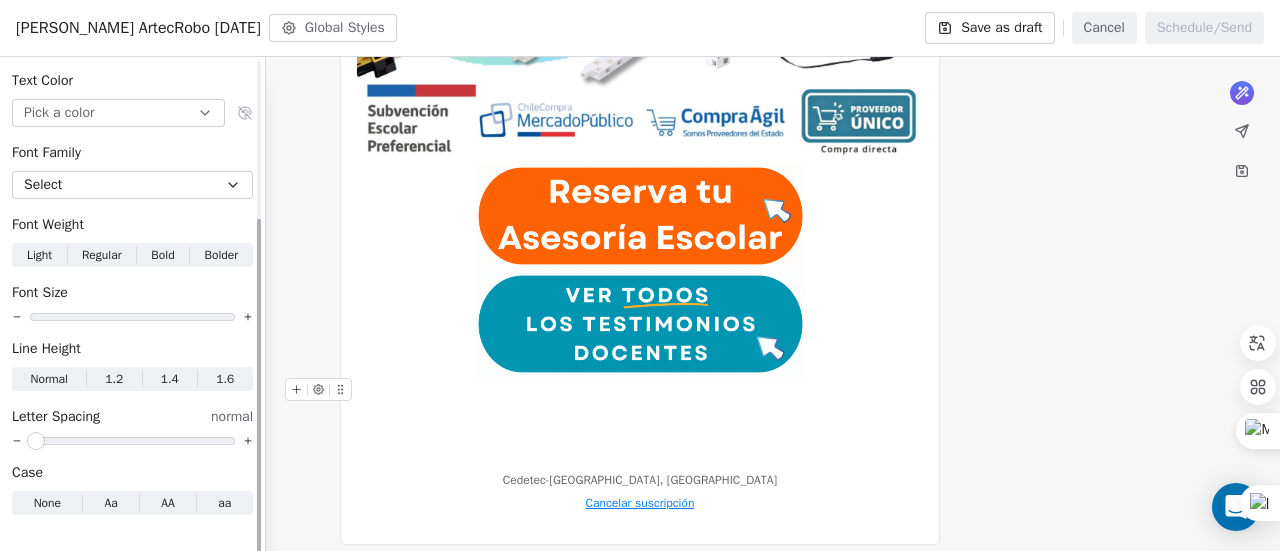 click on "None" at bounding box center (47, 503) 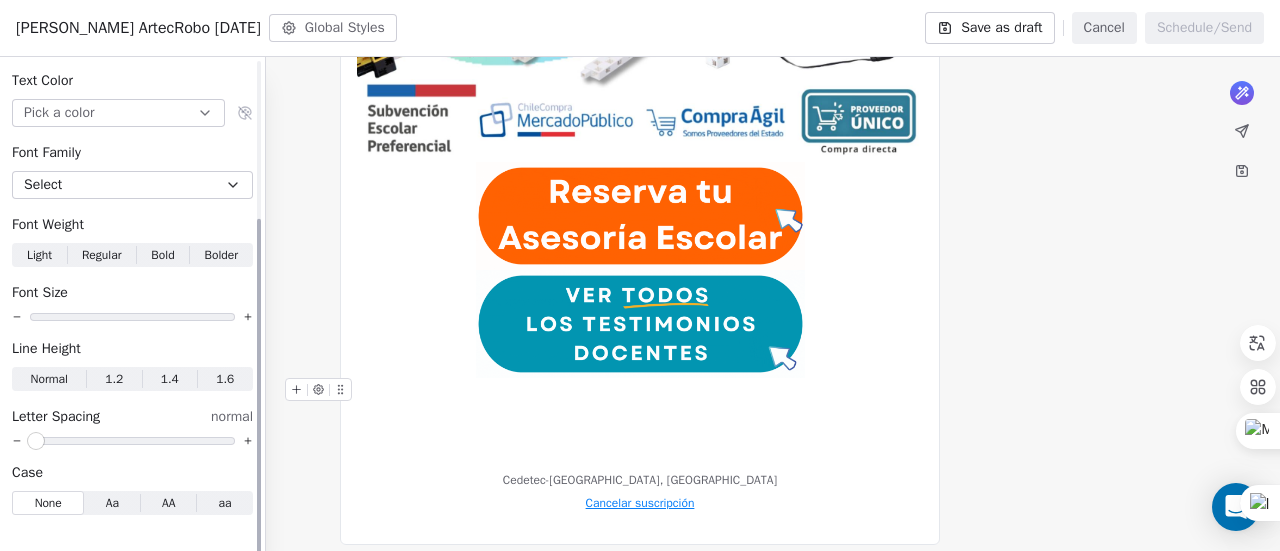 click on "Aa Aa" at bounding box center (112, 503) 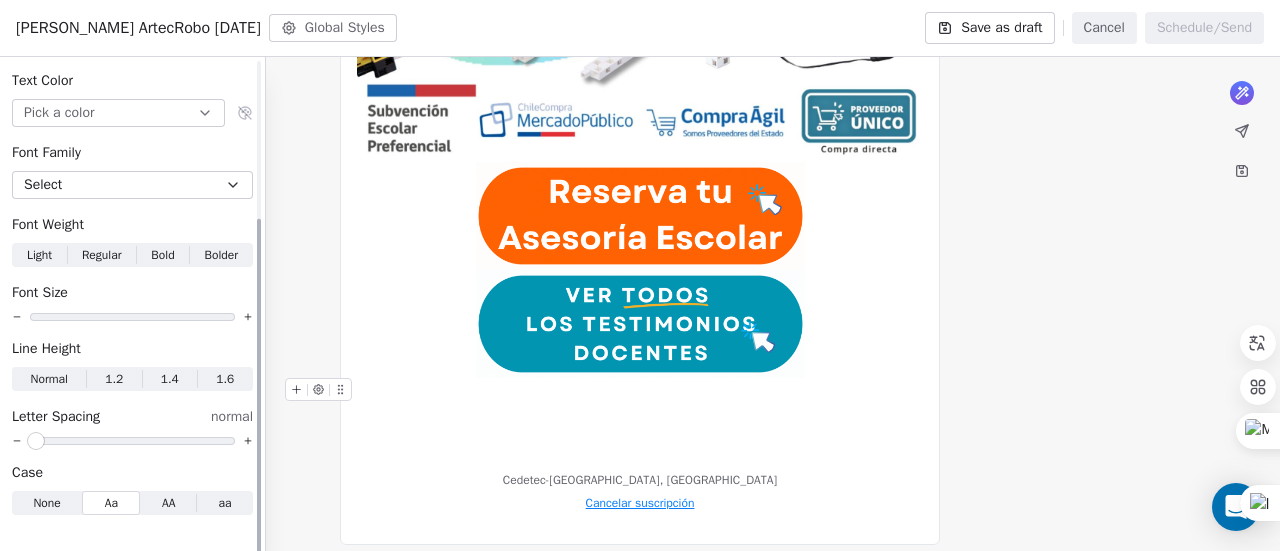 click on "None" at bounding box center [46, 503] 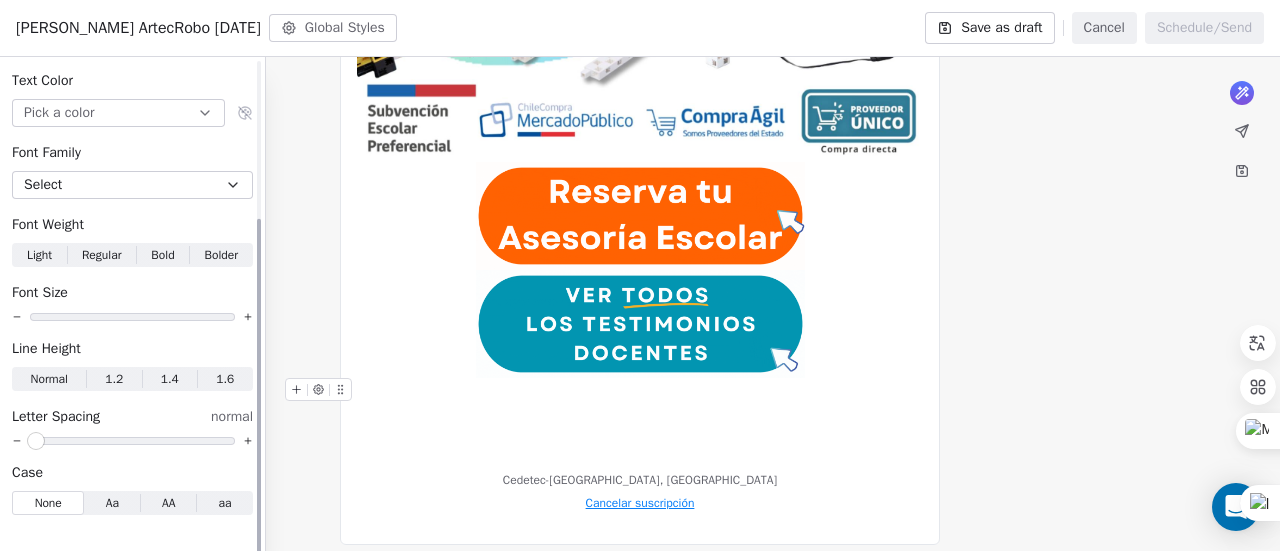 click on "Normal" at bounding box center [49, 379] 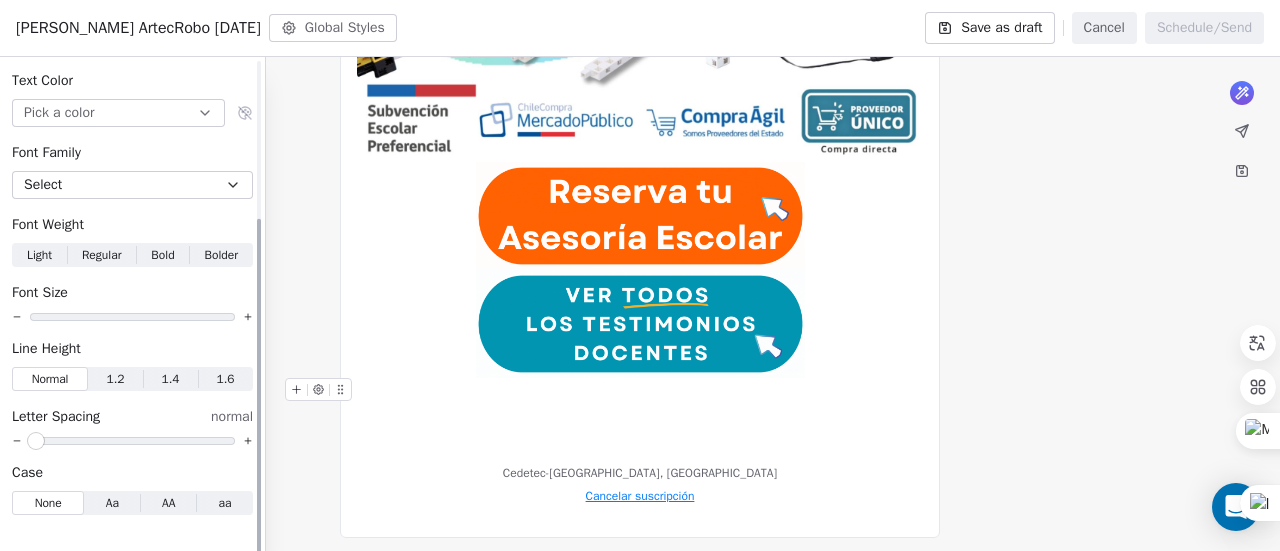 click on "Light" at bounding box center (39, 255) 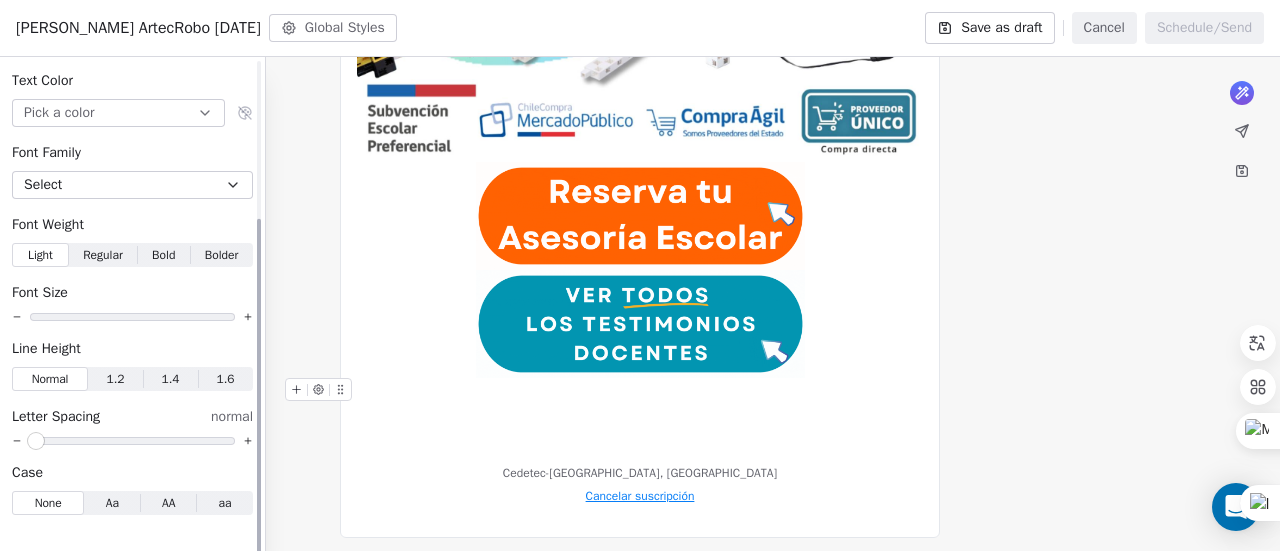 click 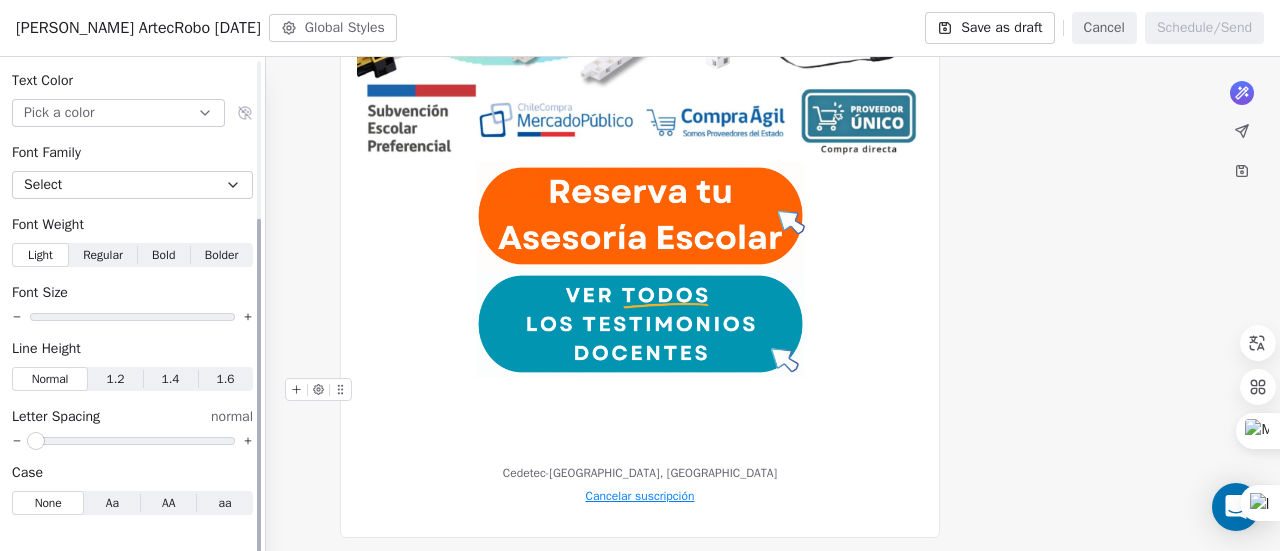 click 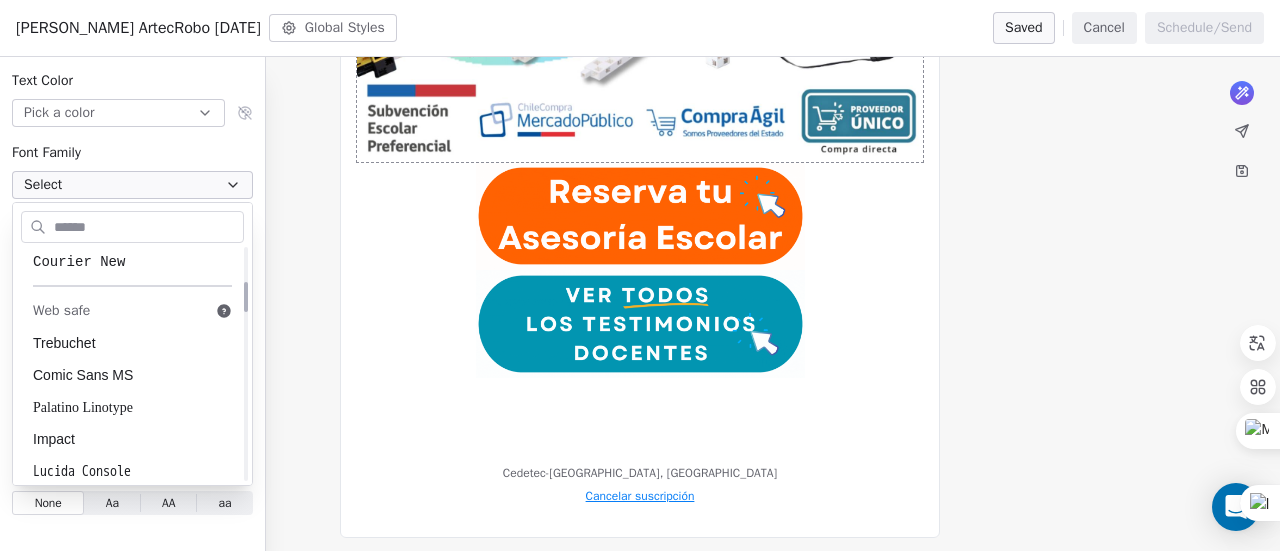 scroll, scrollTop: 0, scrollLeft: 0, axis: both 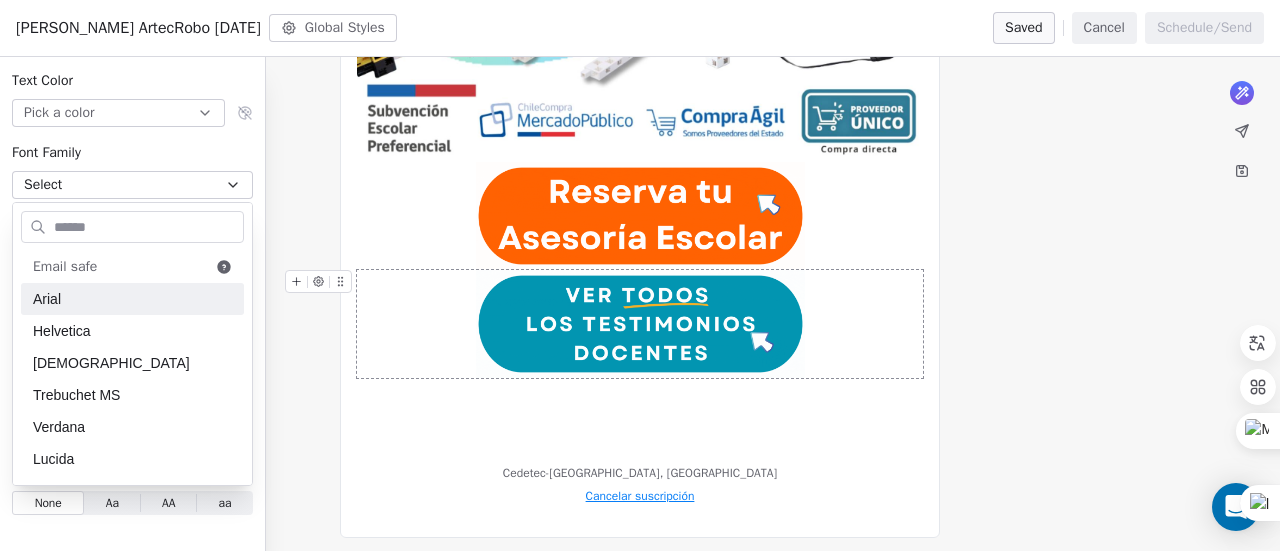 click on "What would you like to create email about? or Cedetec-[GEOGRAPHIC_DATA], [GEOGRAPHIC_DATA] Cancelar suscripción" at bounding box center [640, -162] 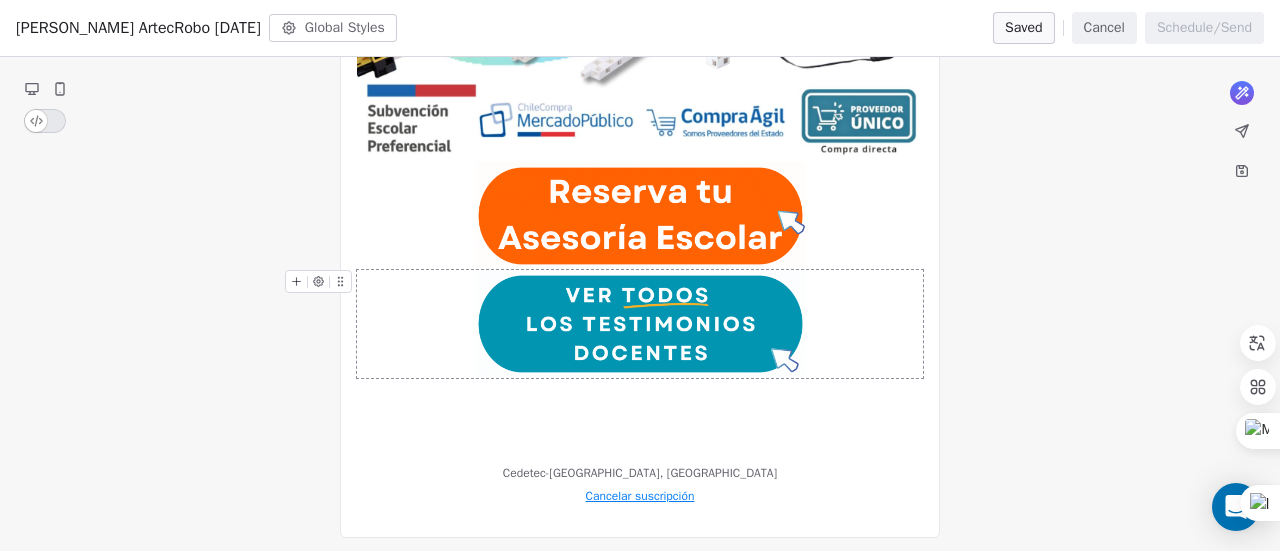 click on "What would you like to create email about? or Cedetec-[GEOGRAPHIC_DATA], [GEOGRAPHIC_DATA] Cancelar suscripción" at bounding box center [640, -162] 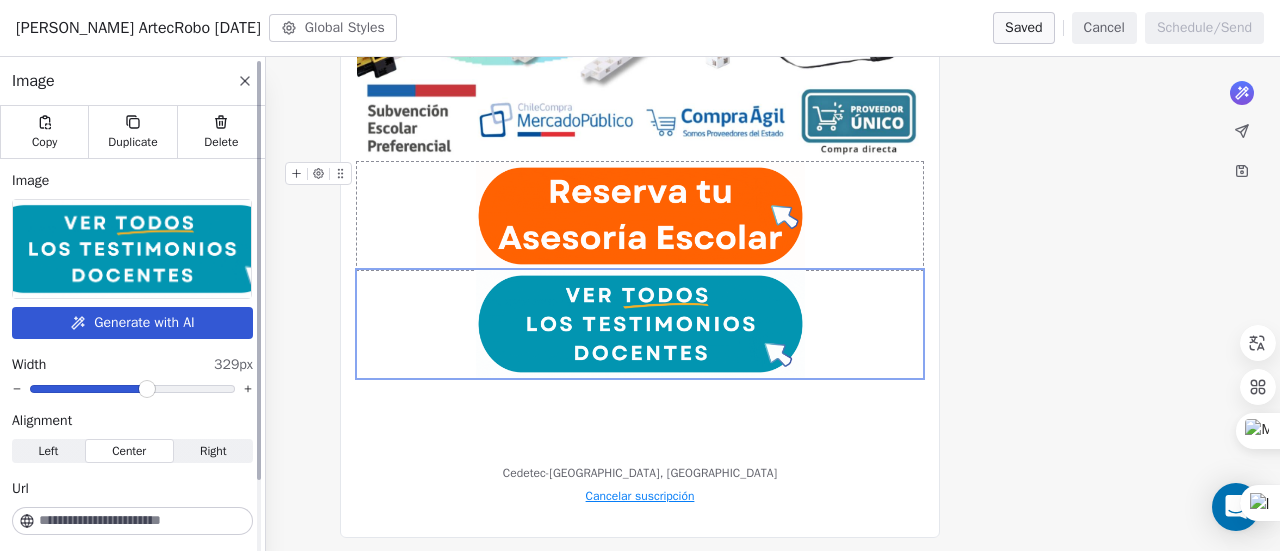 click at bounding box center (144, 521) 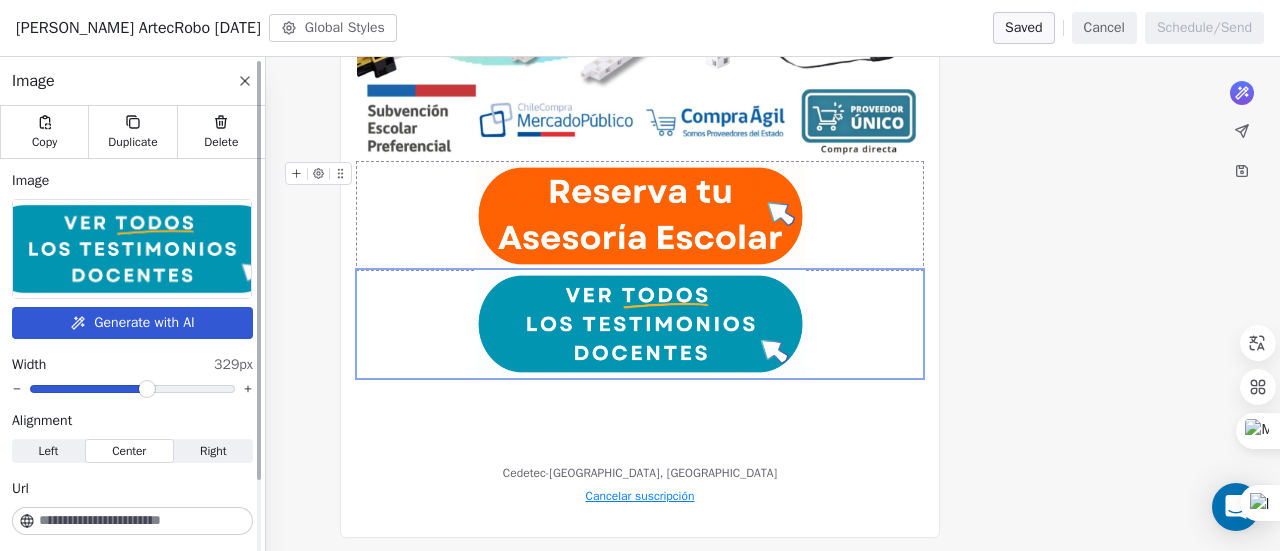 paste on "**********" 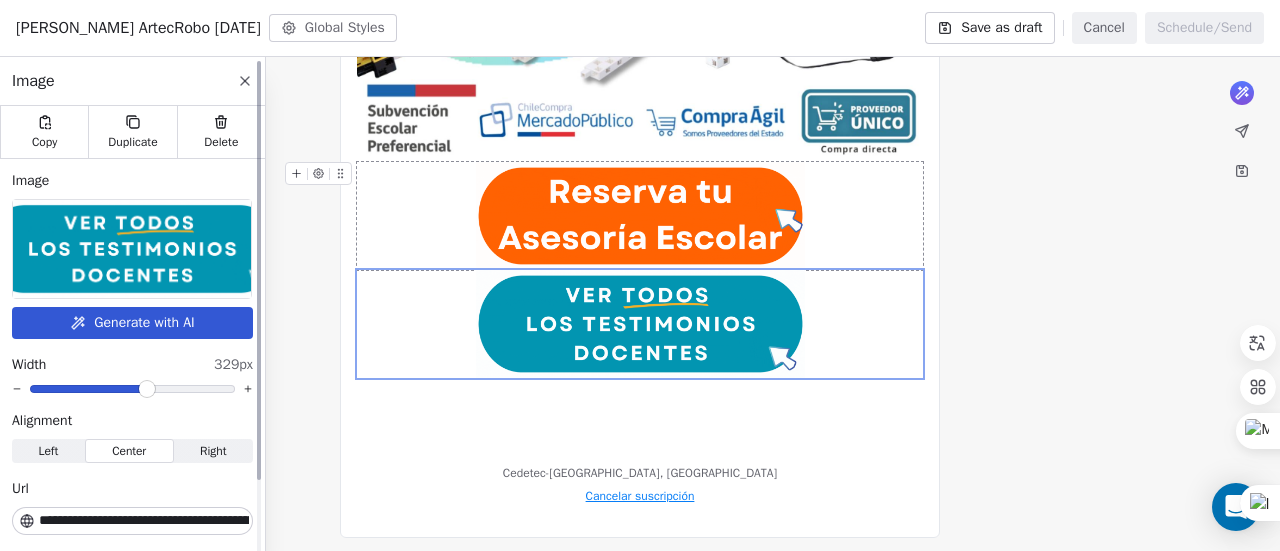scroll, scrollTop: 0, scrollLeft: 126, axis: horizontal 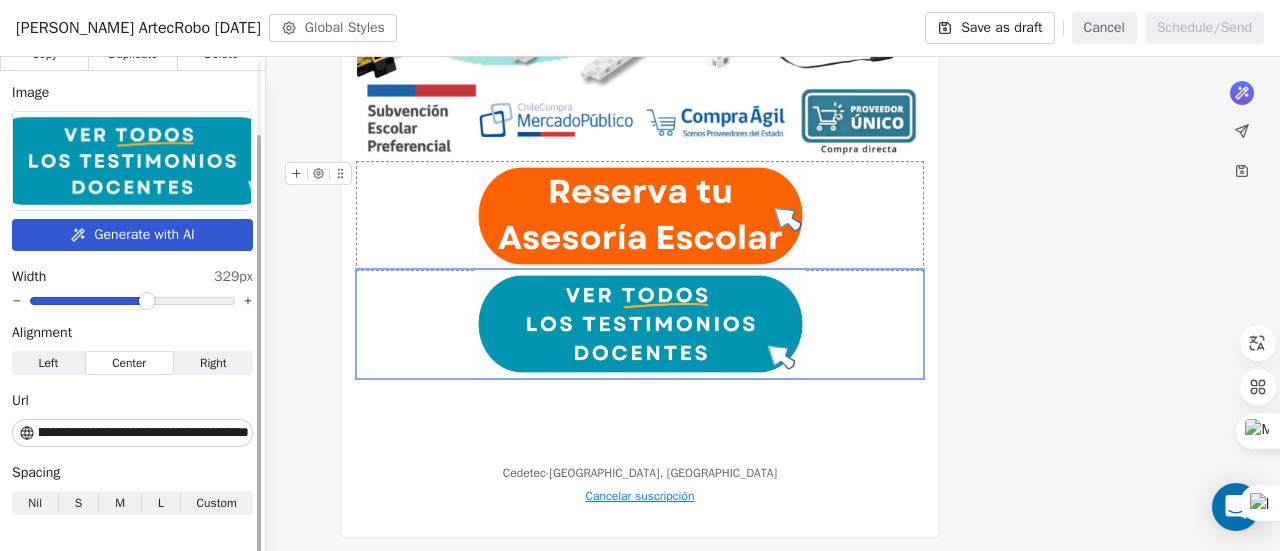 type on "**********" 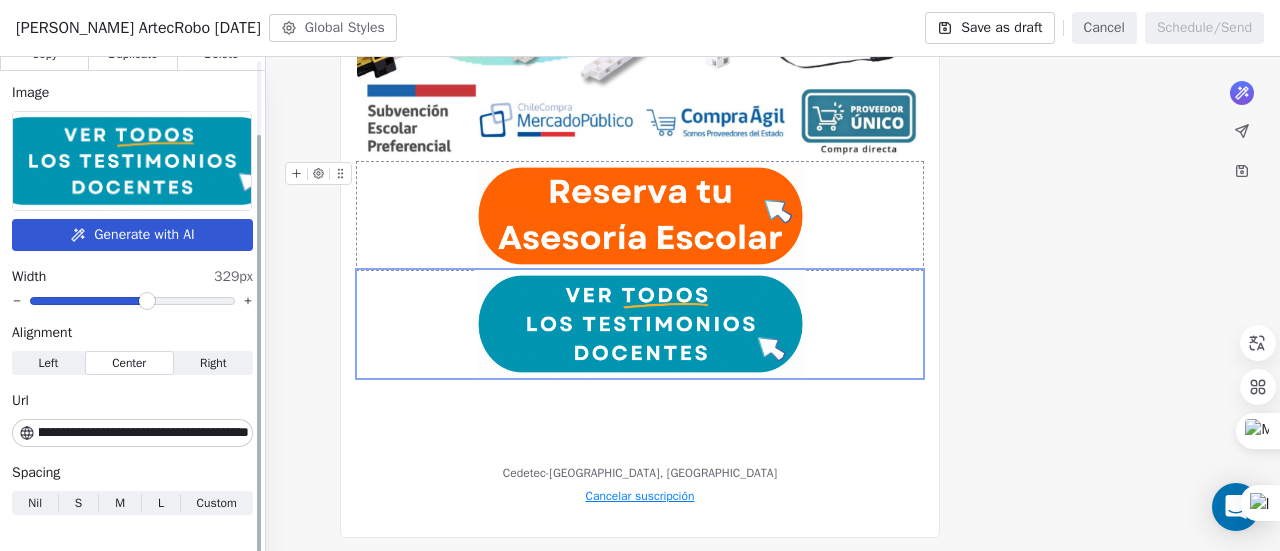 scroll, scrollTop: 0, scrollLeft: 0, axis: both 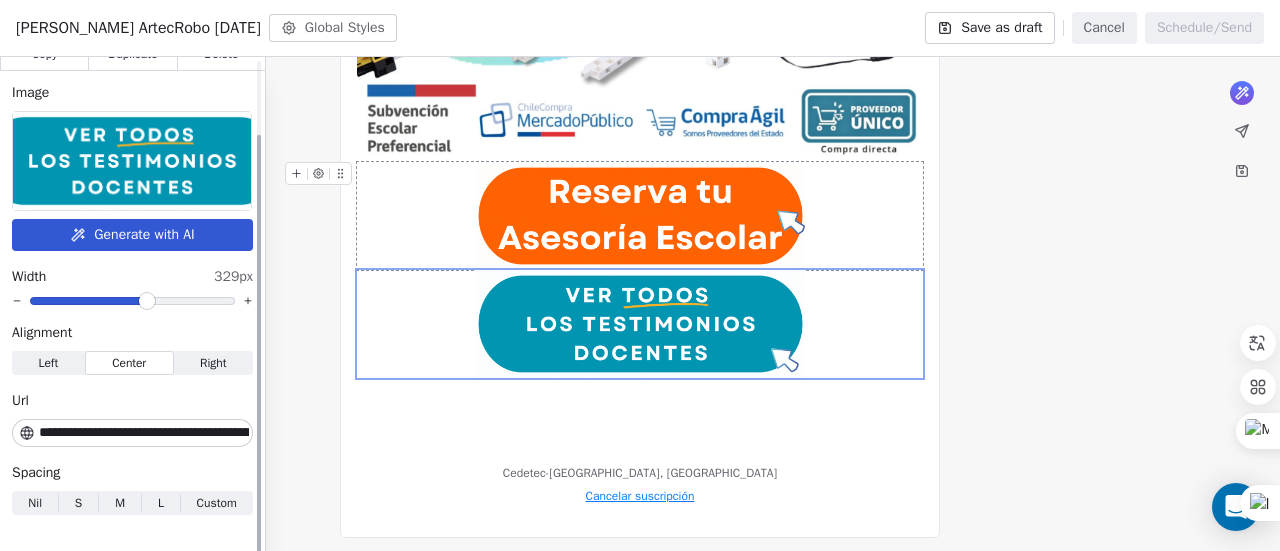 click on "Nil Nil" at bounding box center (35, 503) 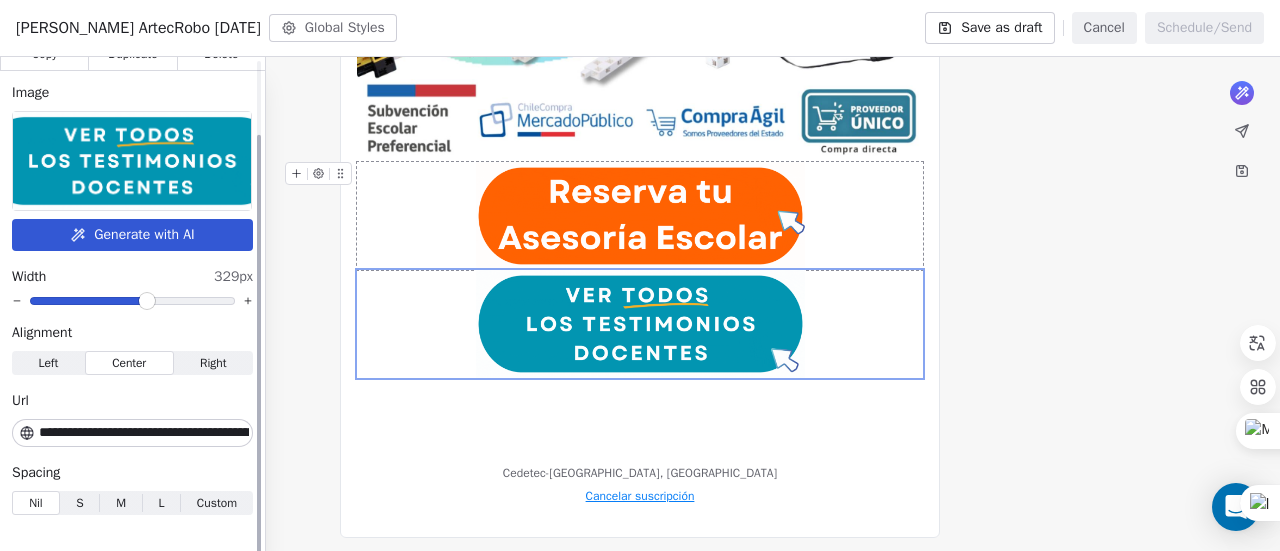click on "S" at bounding box center (79, 503) 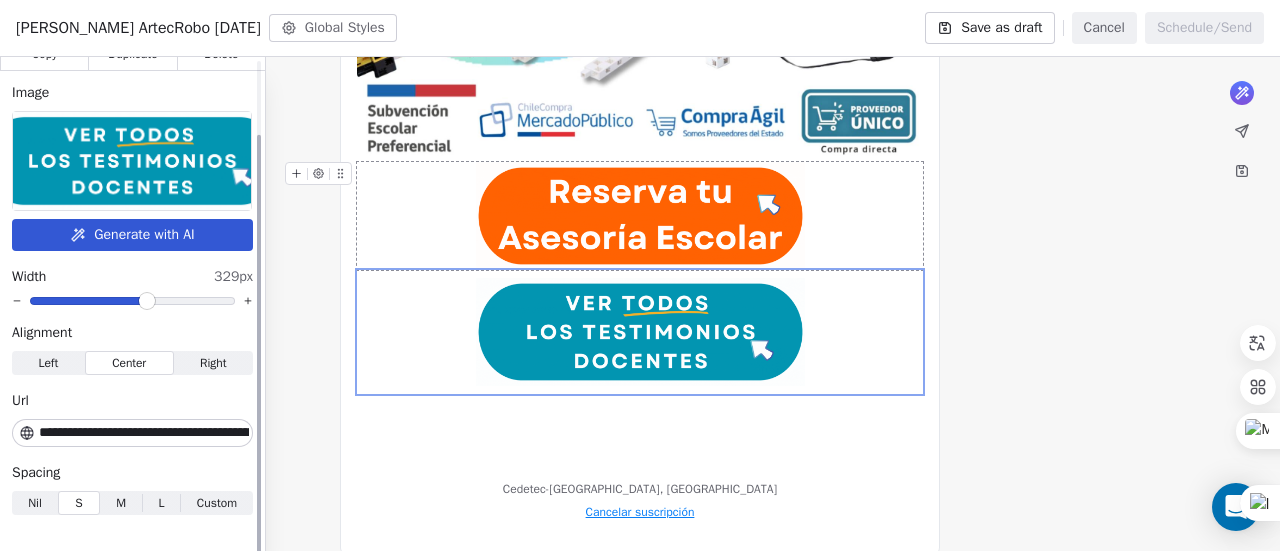 click on "Nil Nil" at bounding box center (35, 503) 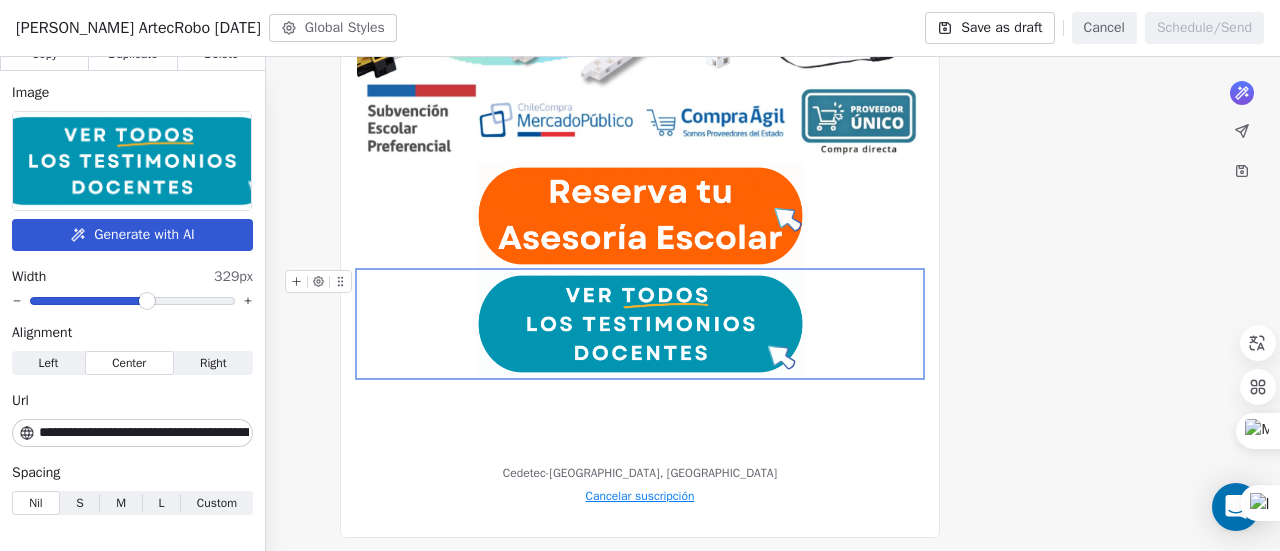 click on "What would you like to create email about? or Cedetec-[GEOGRAPHIC_DATA], [GEOGRAPHIC_DATA] Cancelar suscripción" at bounding box center [640, -162] 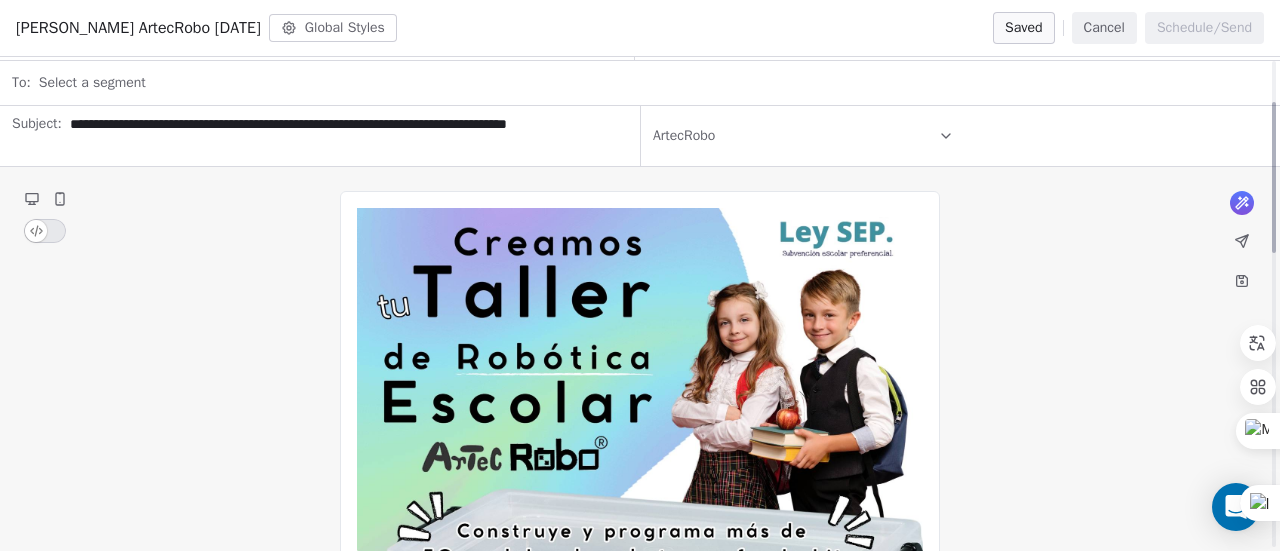 scroll, scrollTop: 0, scrollLeft: 0, axis: both 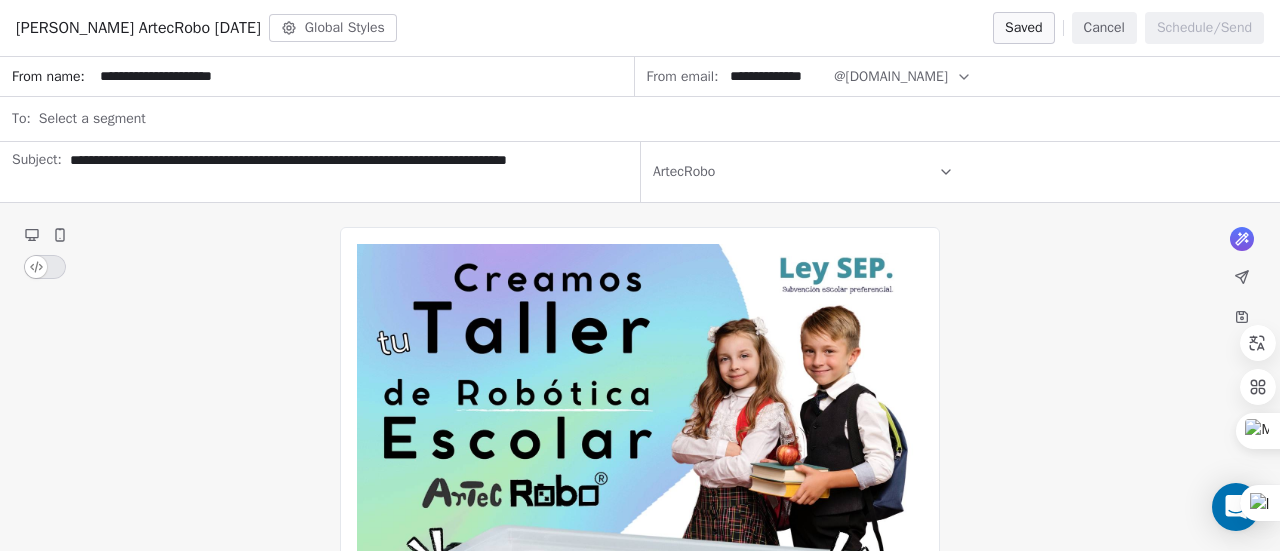 click 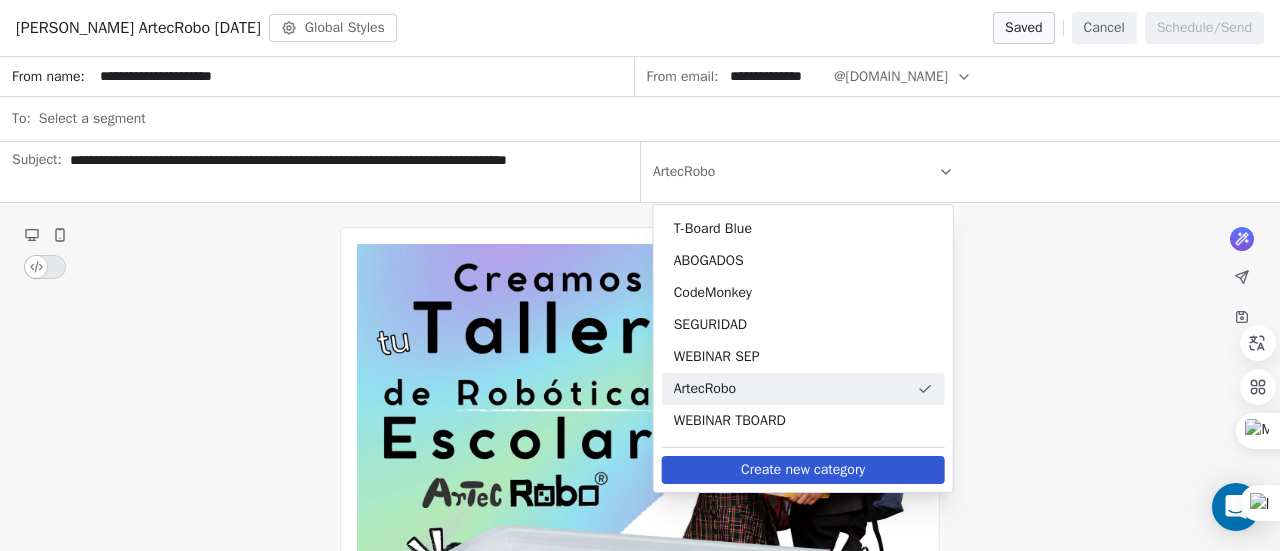 click 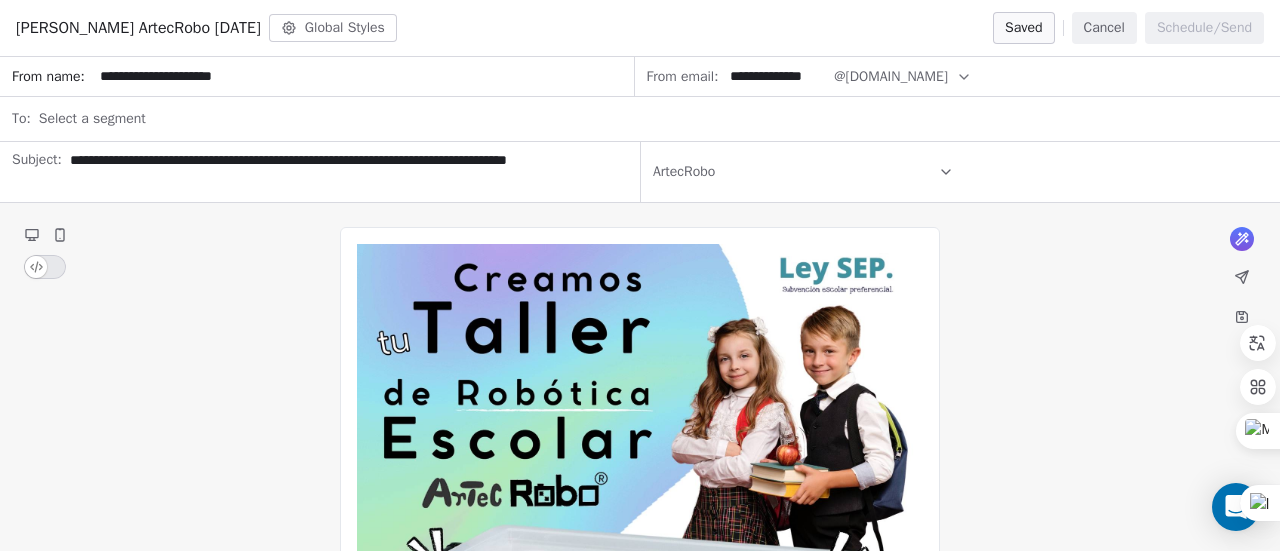click on "Select a segment" at bounding box center (653, 119) 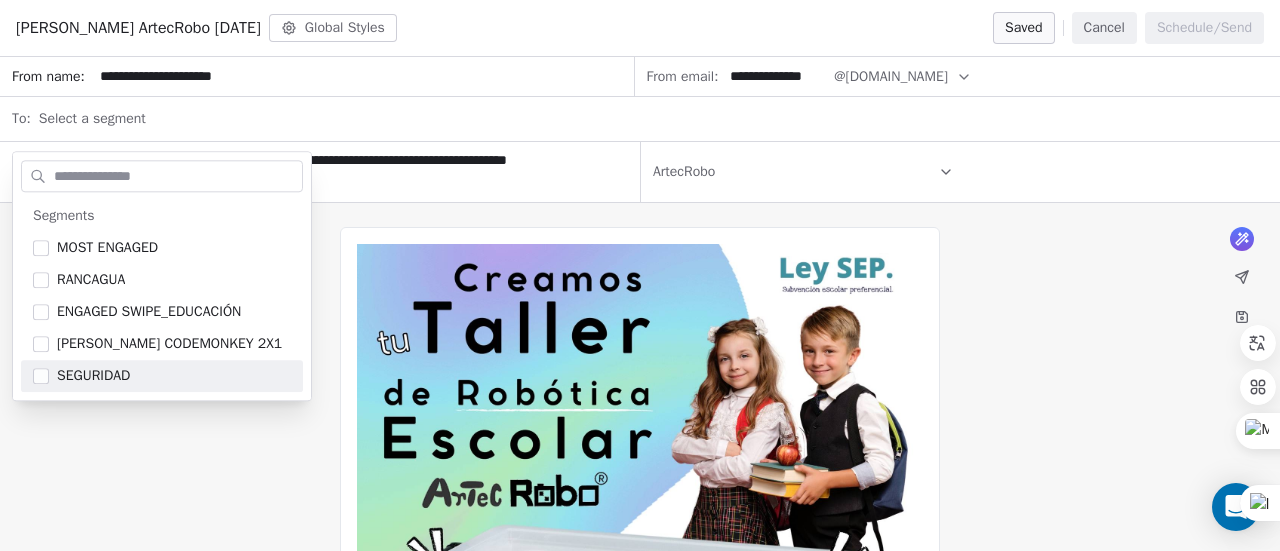 click on "What would you like to create email about? or Cedetec-[GEOGRAPHIC_DATA], [GEOGRAPHIC_DATA] Cancelar suscripción" at bounding box center (640, 926) 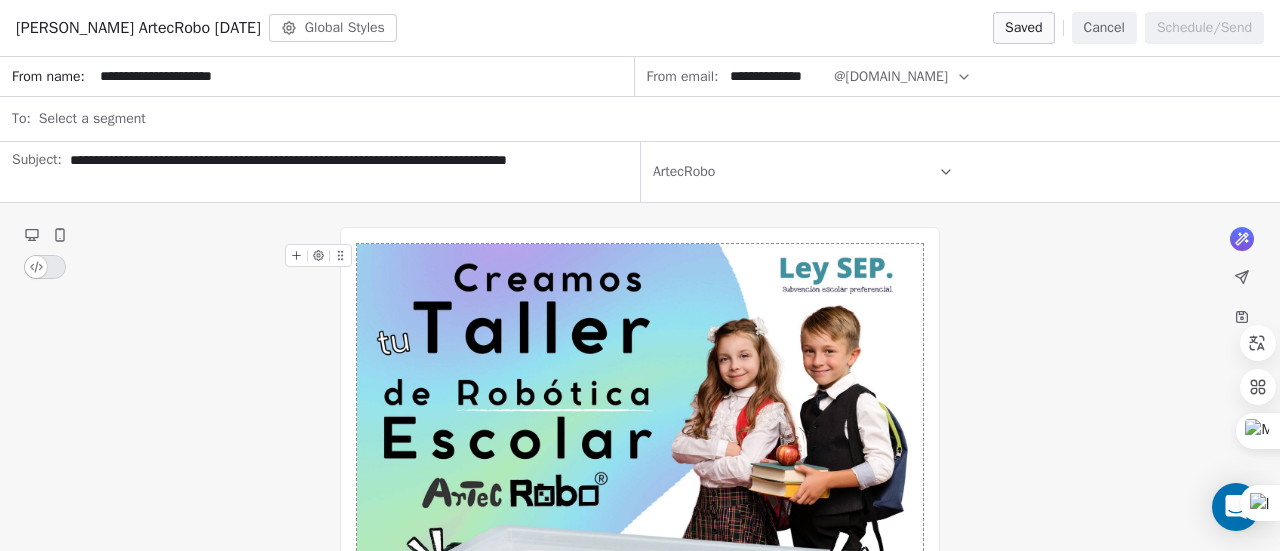 click 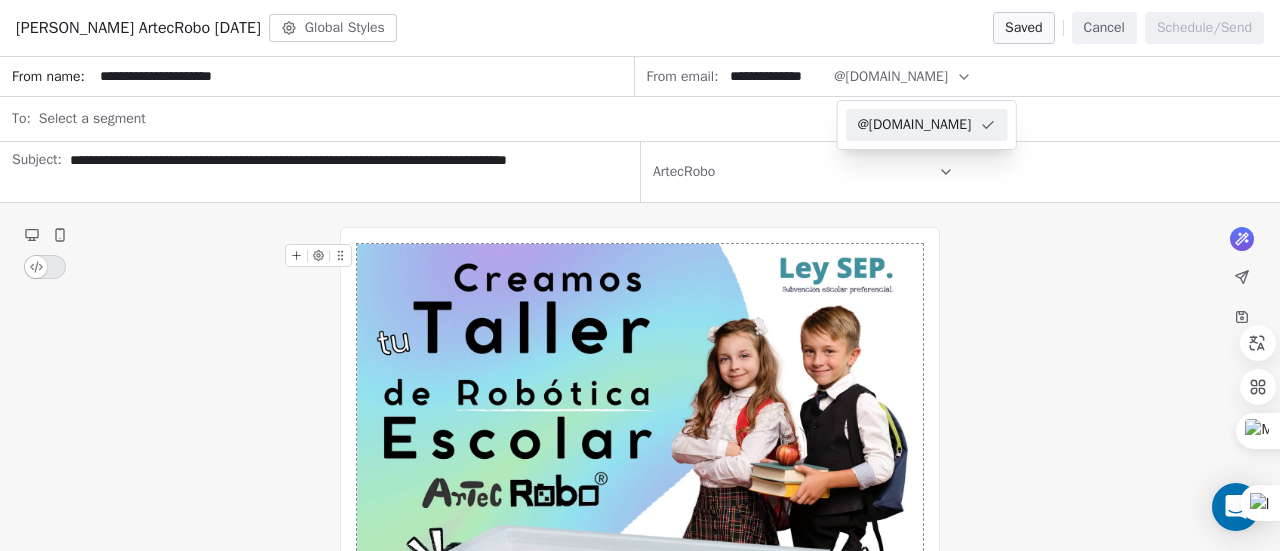 click 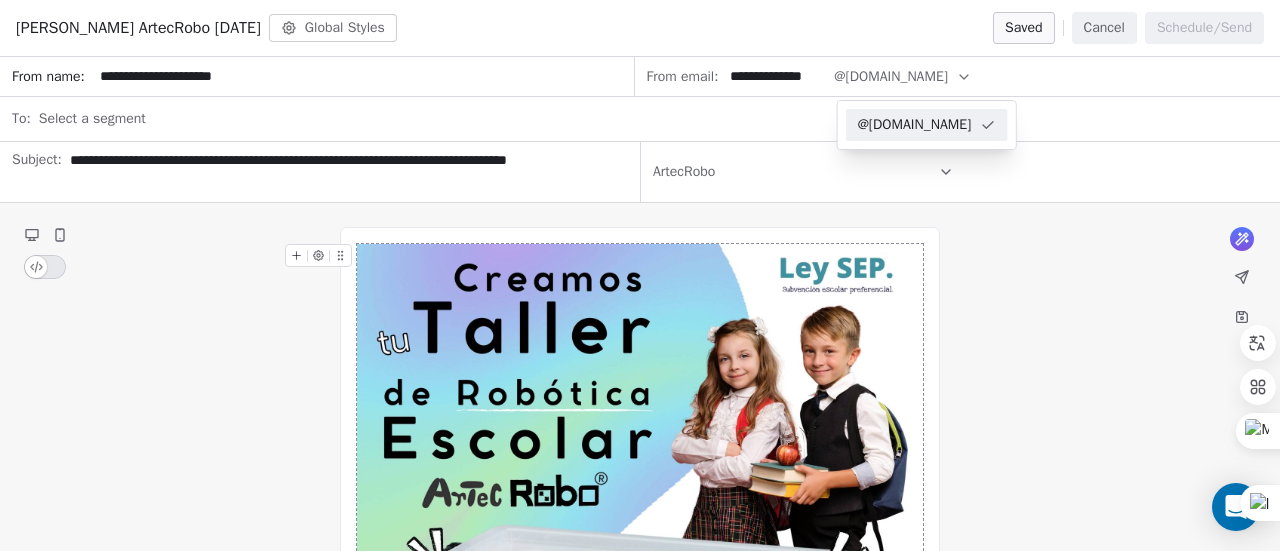 click on "ArtecRobo" at bounding box center (960, 172) 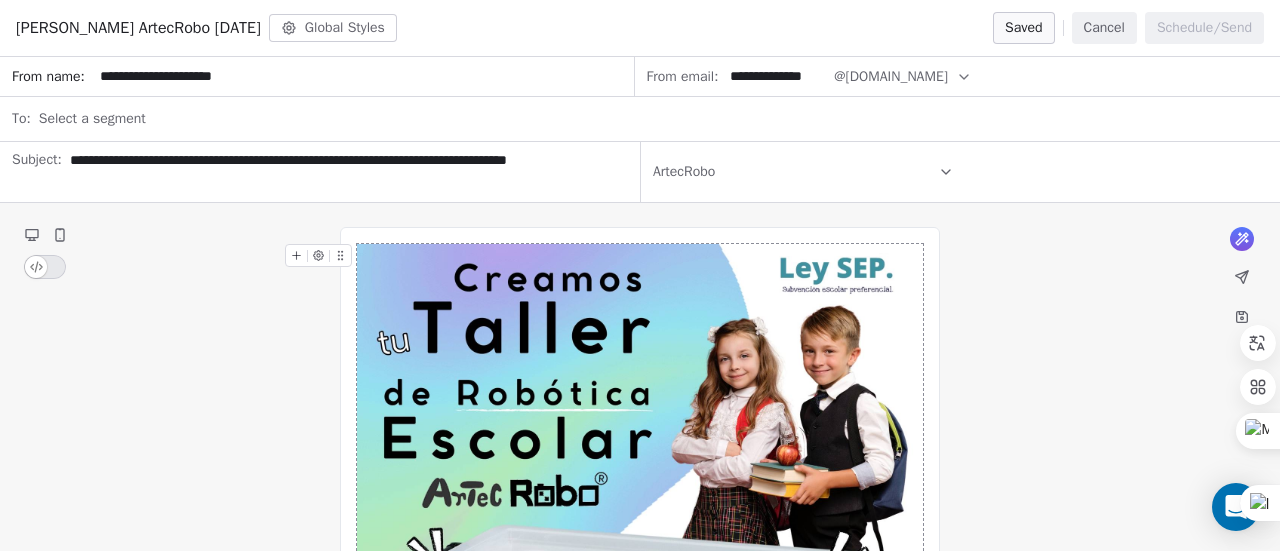 click on "What would you like to create email about? or Cedetec-[GEOGRAPHIC_DATA], [GEOGRAPHIC_DATA] Cancelar suscripción" at bounding box center [640, 926] 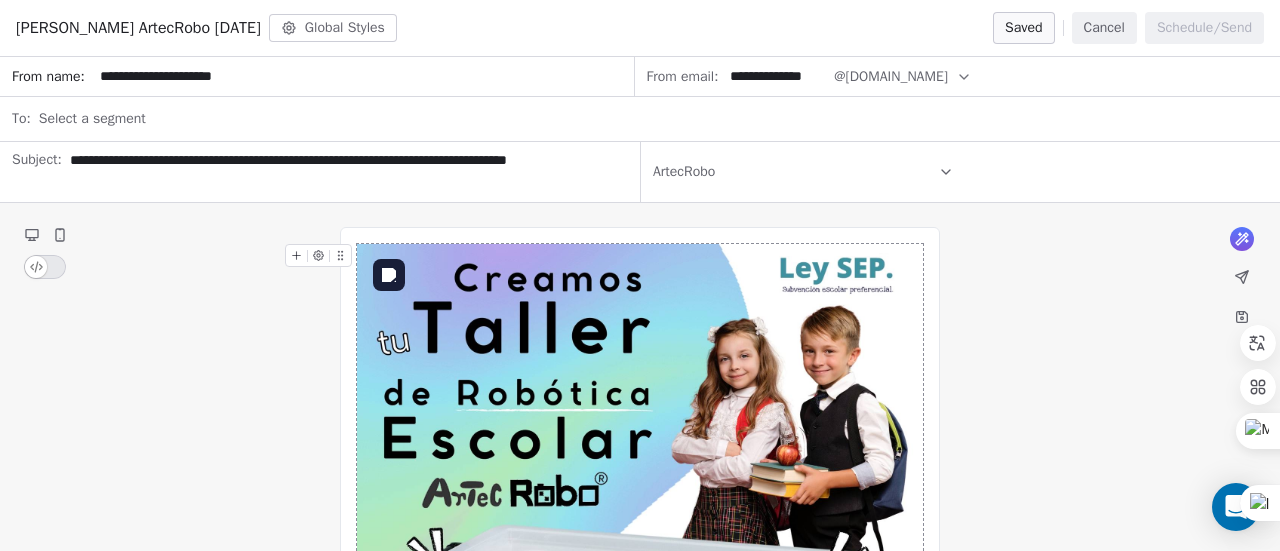 click at bounding box center (640, 747) 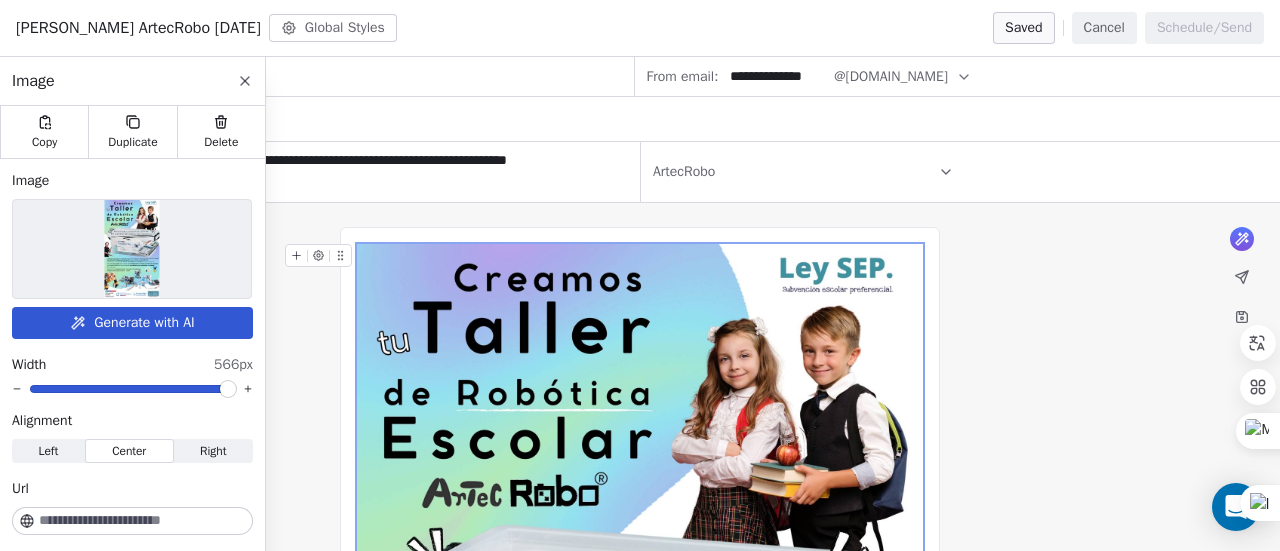 click on "What would you like to create email about? or Cedetec-[GEOGRAPHIC_DATA], [GEOGRAPHIC_DATA] Cancelar suscripción" at bounding box center (640, 926) 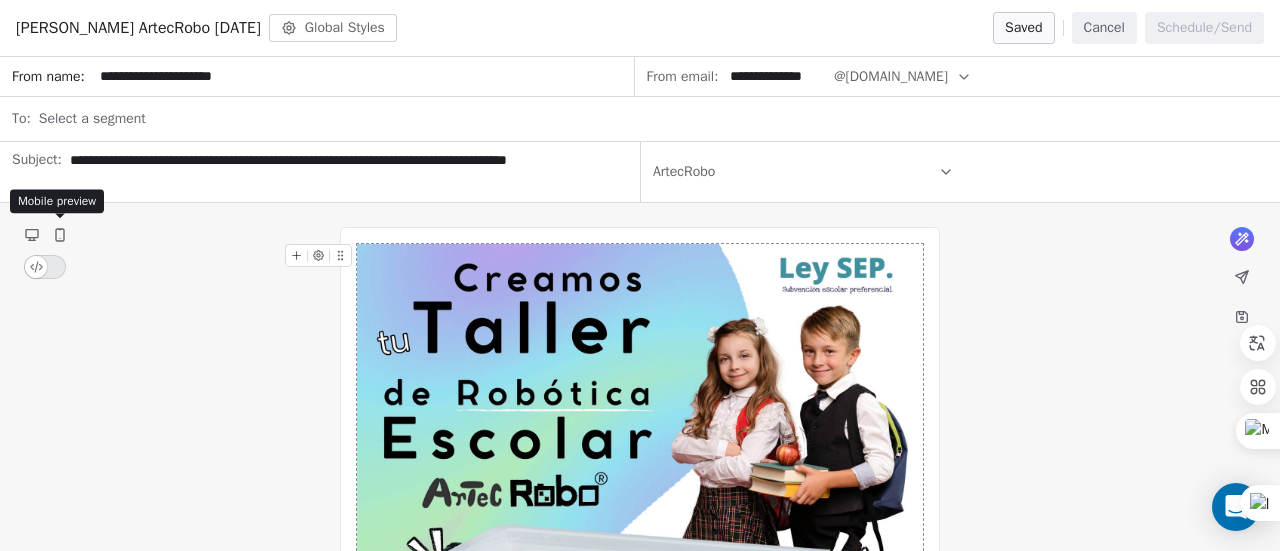 click 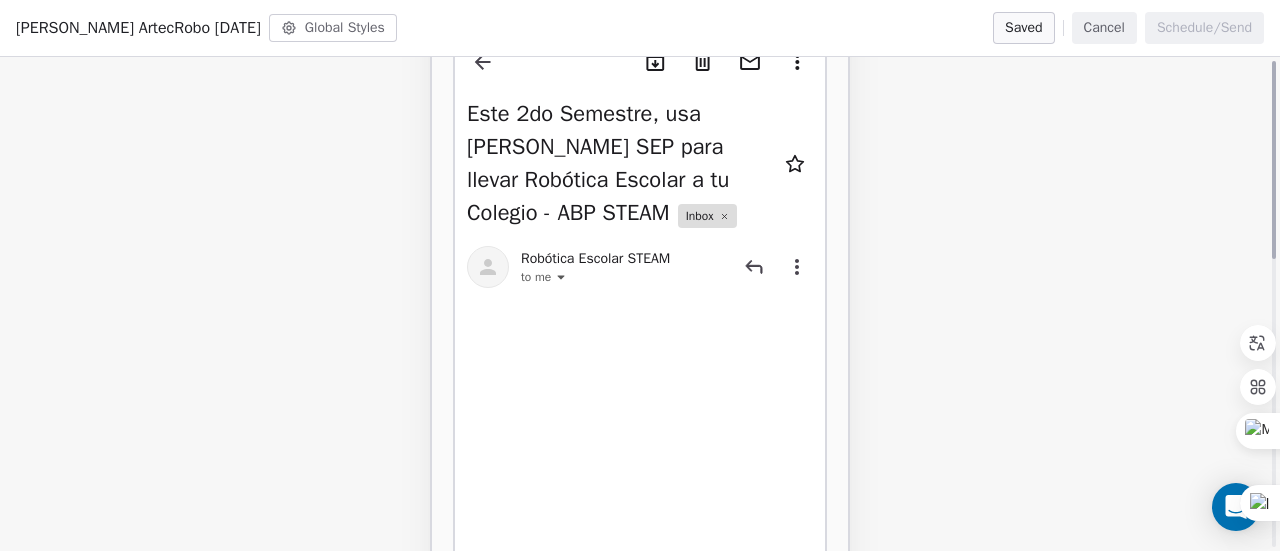 scroll, scrollTop: 0, scrollLeft: 0, axis: both 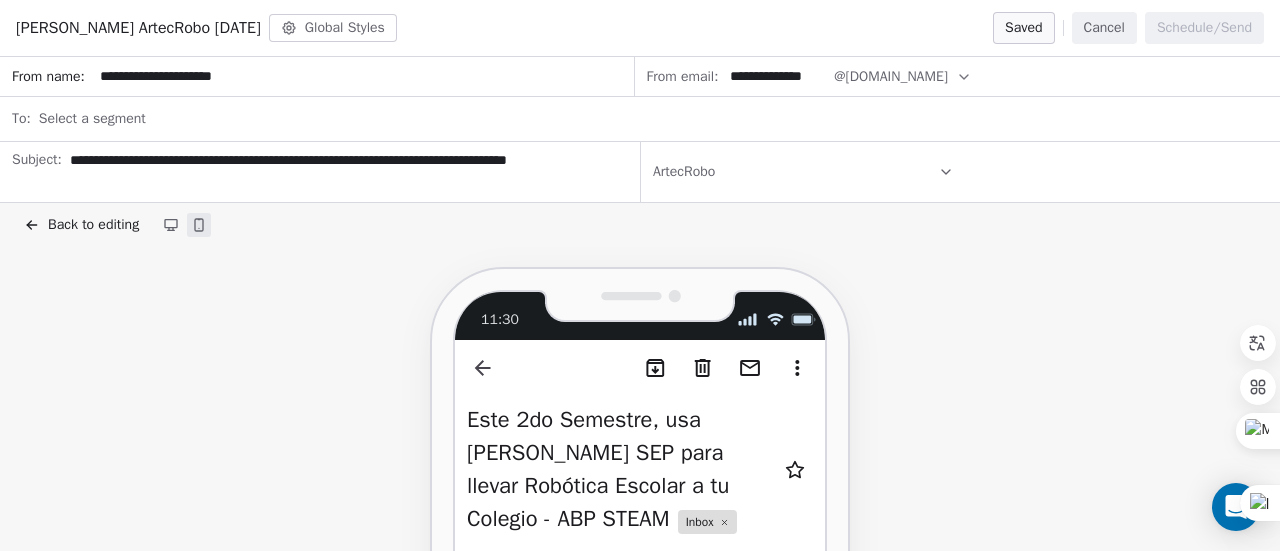 click 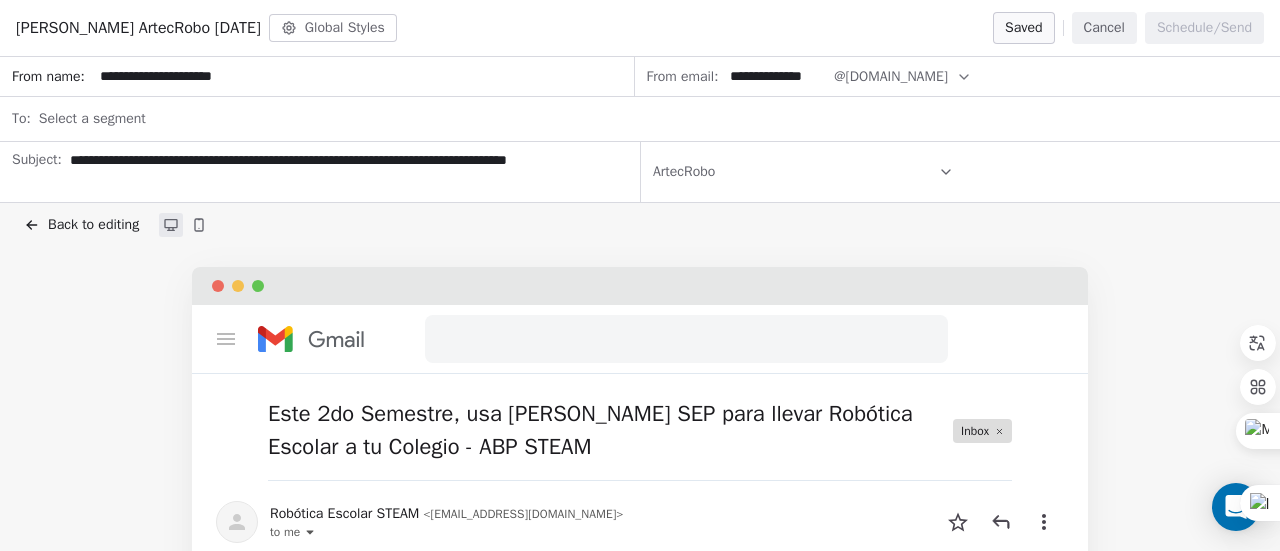 click on "Select a segment" at bounding box center [92, 119] 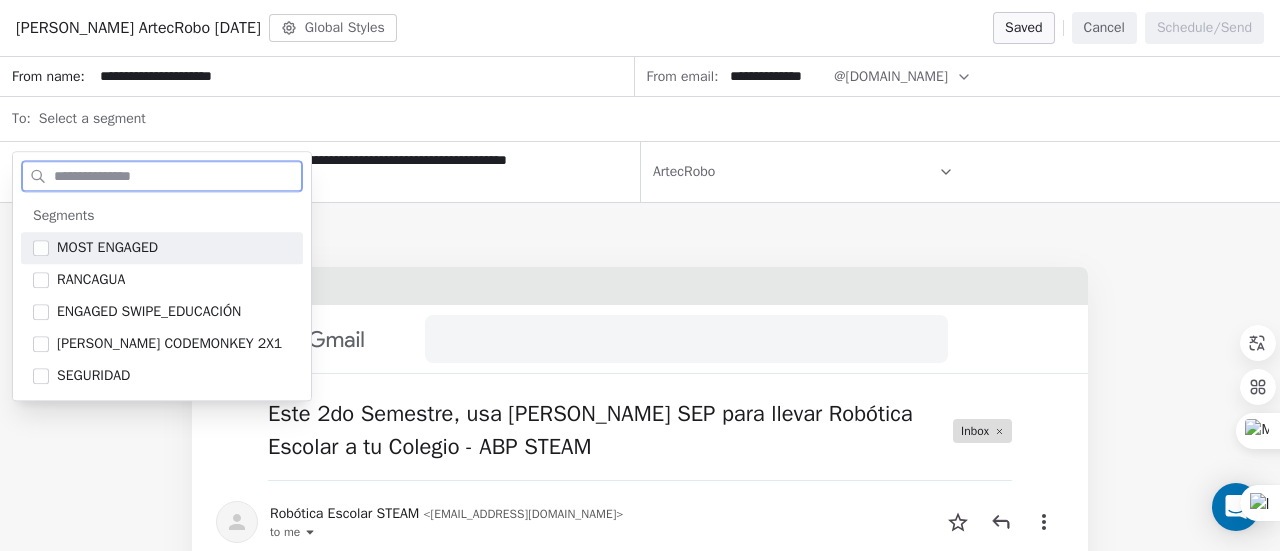 click at bounding box center (41, 248) 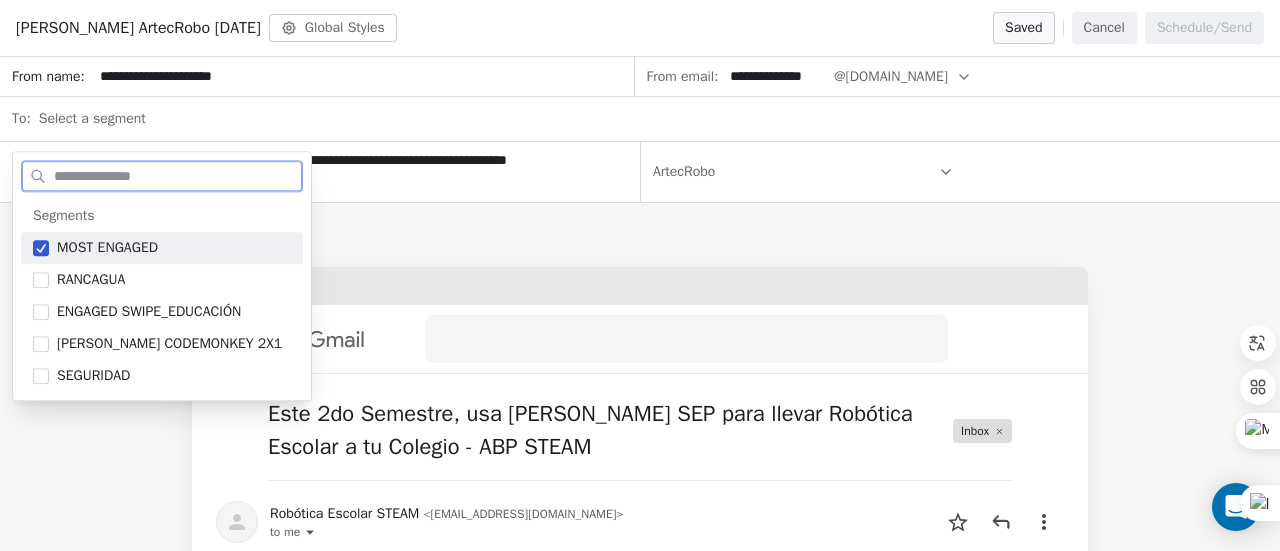 click at bounding box center [41, 248] 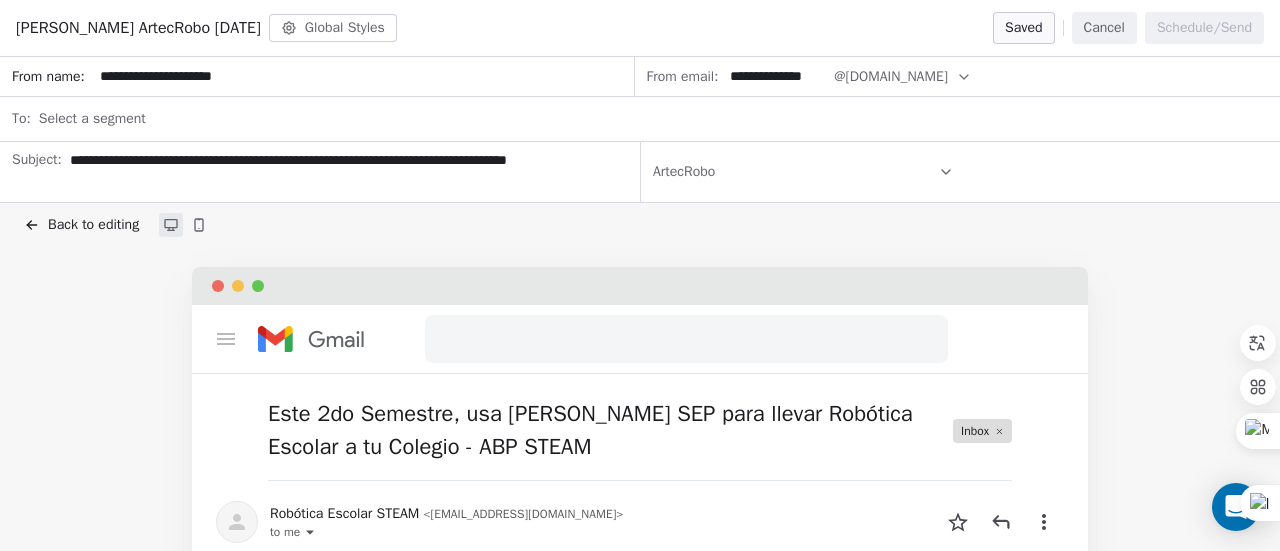 click on "Select a segment" at bounding box center [653, 119] 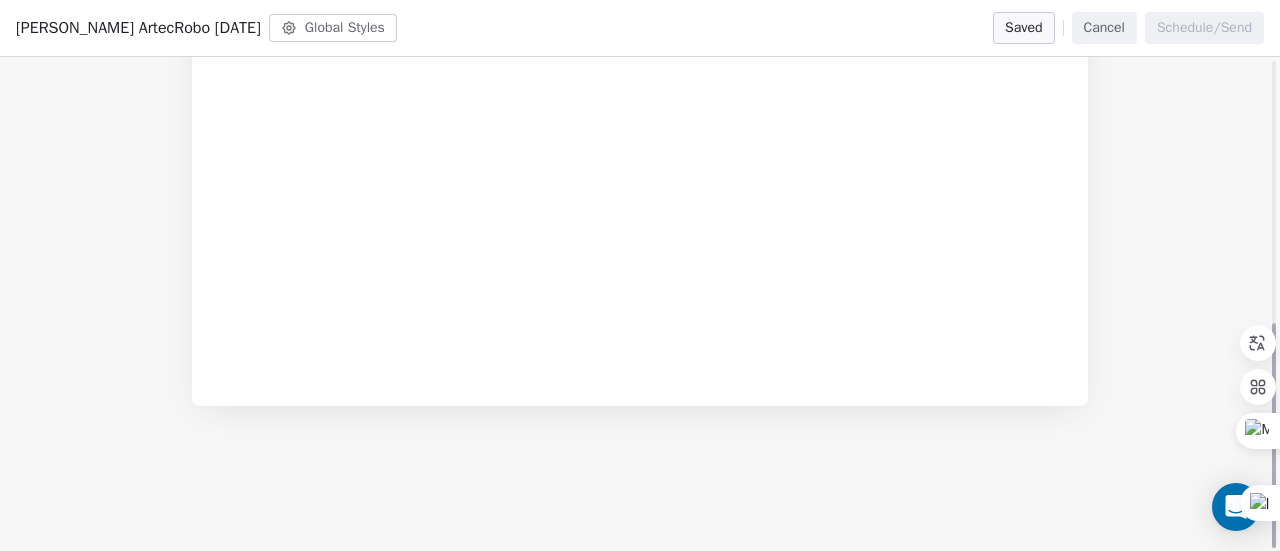 scroll, scrollTop: 0, scrollLeft: 0, axis: both 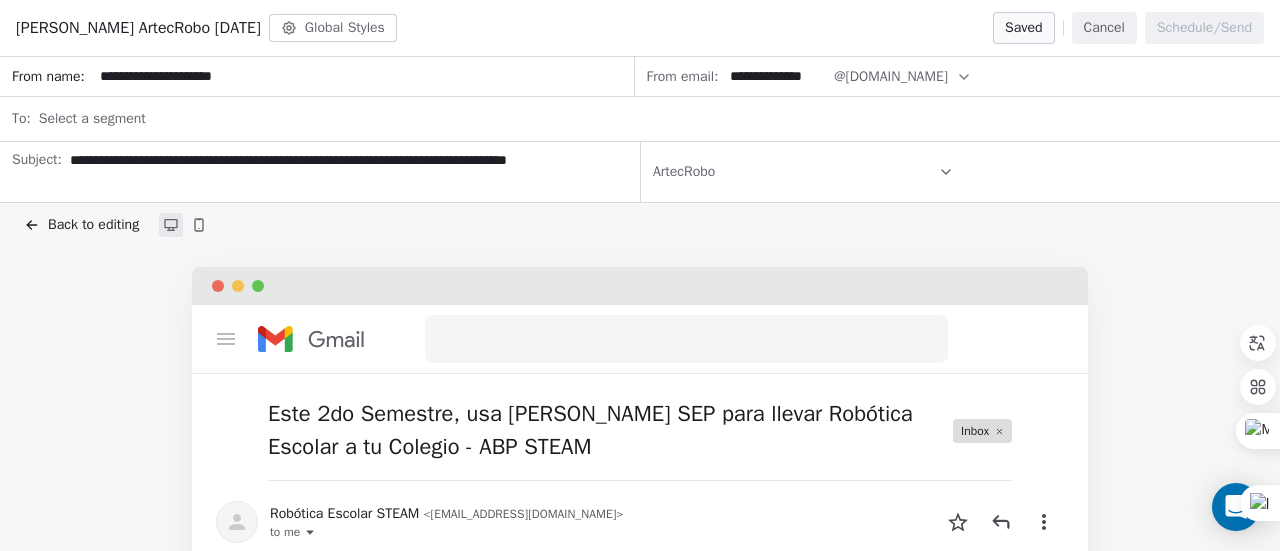 click on "Select a segment" at bounding box center [653, 119] 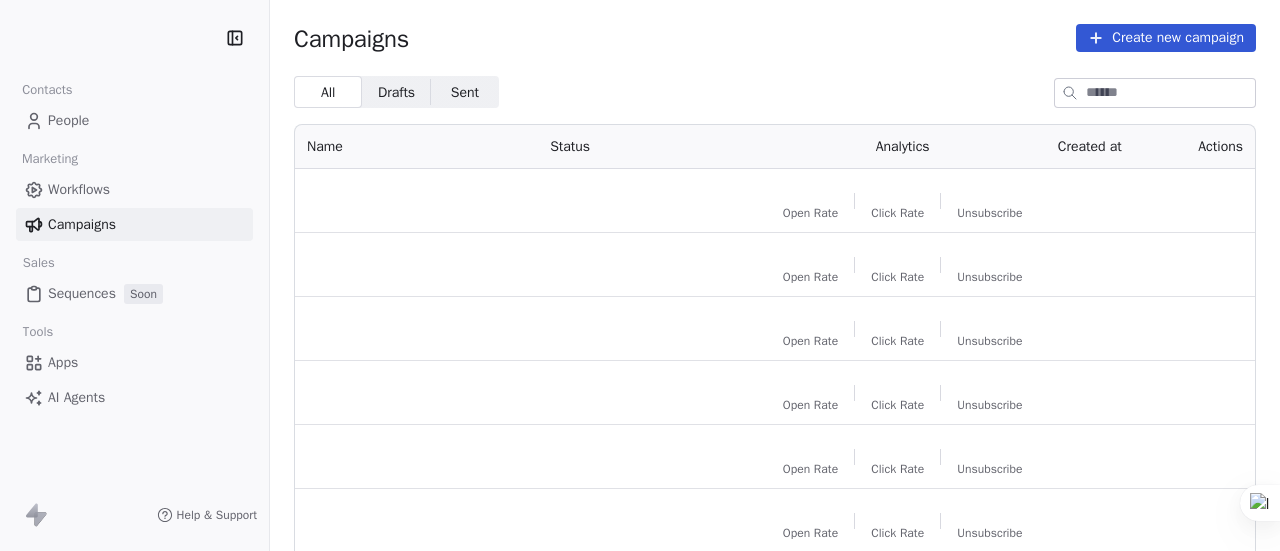 scroll, scrollTop: 0, scrollLeft: 0, axis: both 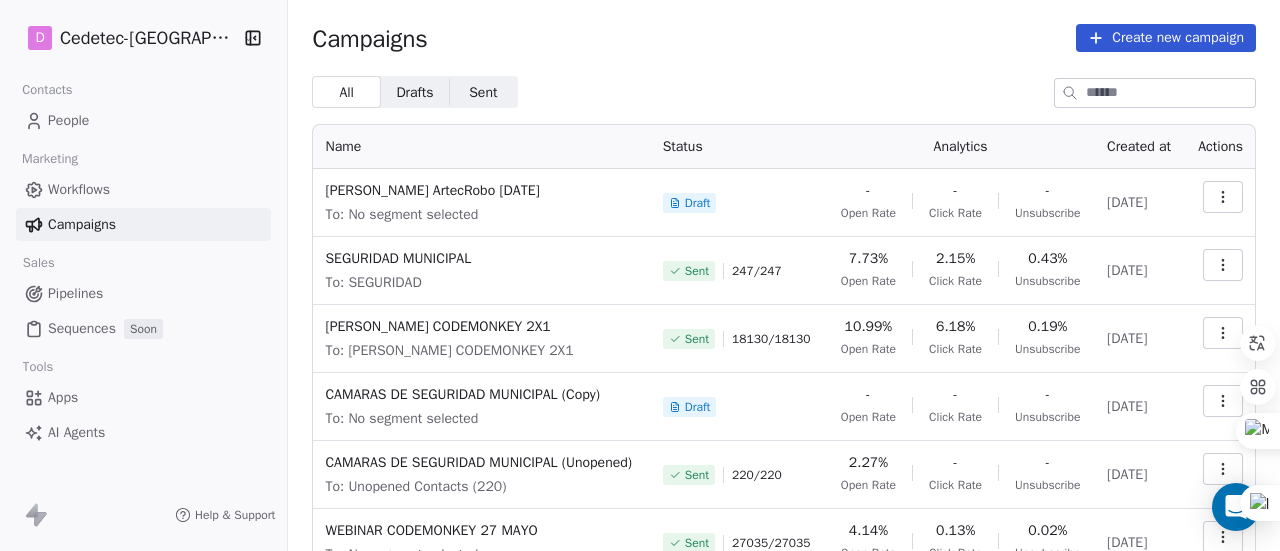 click 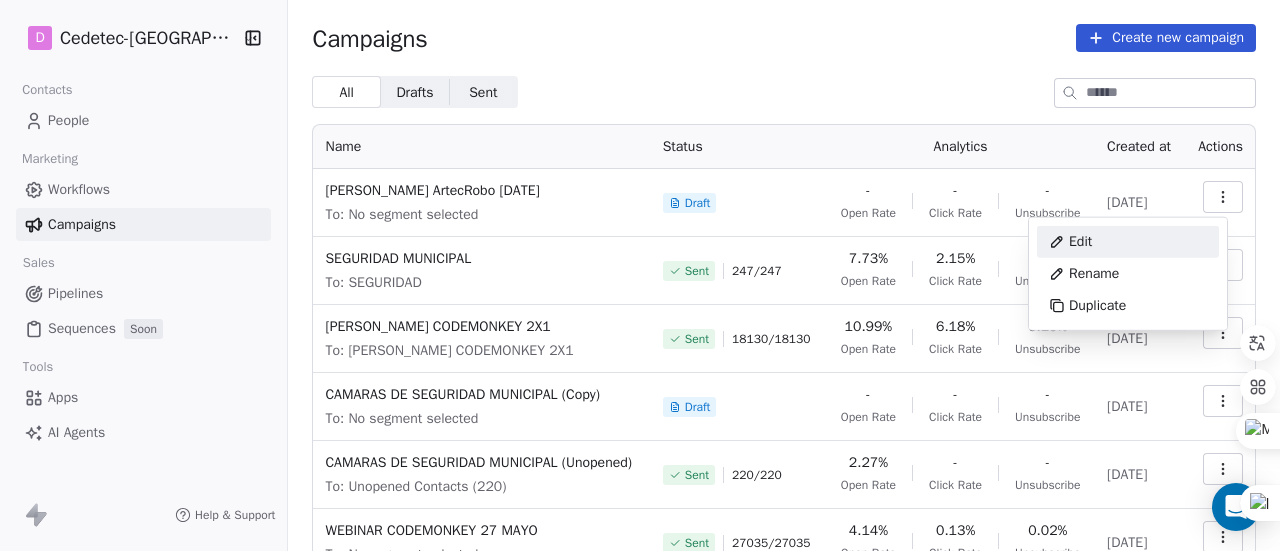 click on "Edit" at bounding box center [1128, 242] 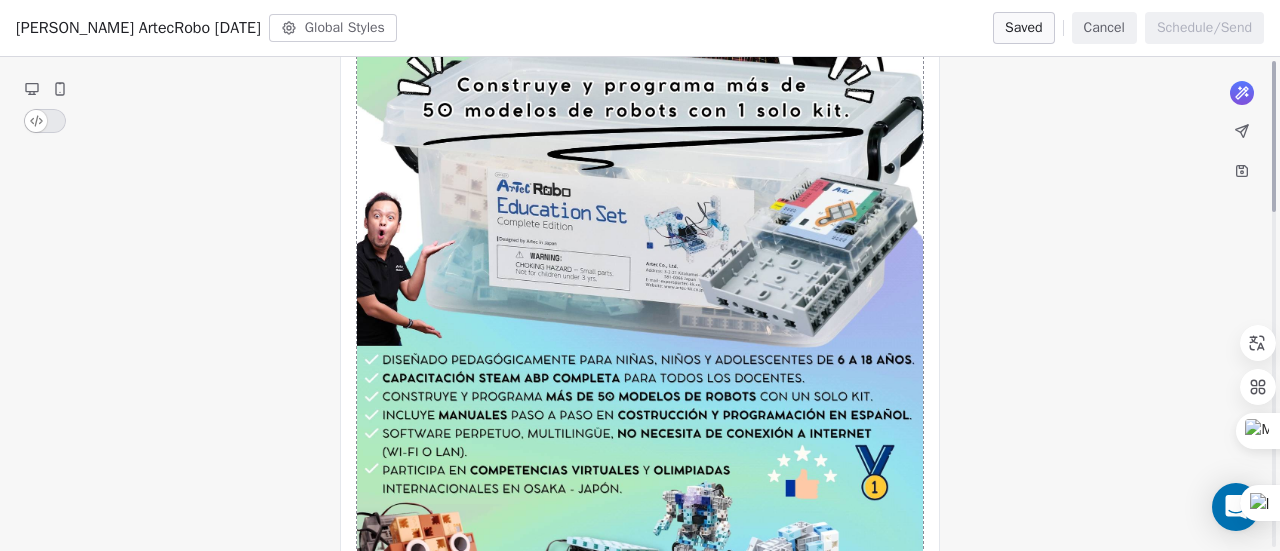 scroll, scrollTop: 0, scrollLeft: 0, axis: both 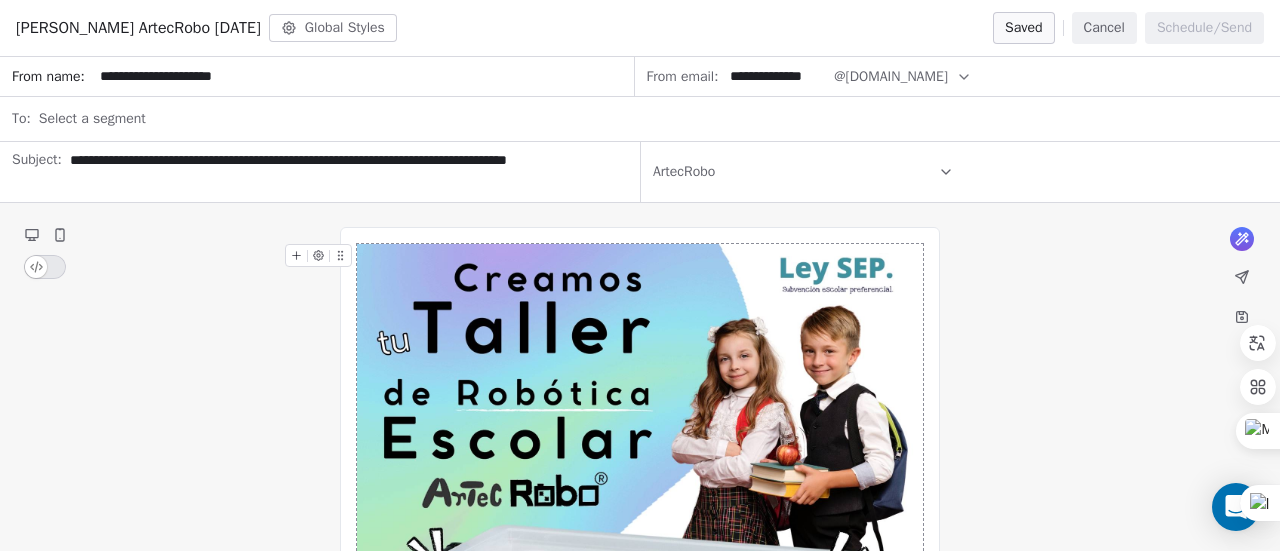 click on "Campaña ArtecRobo [DATE]" at bounding box center [138, 28] 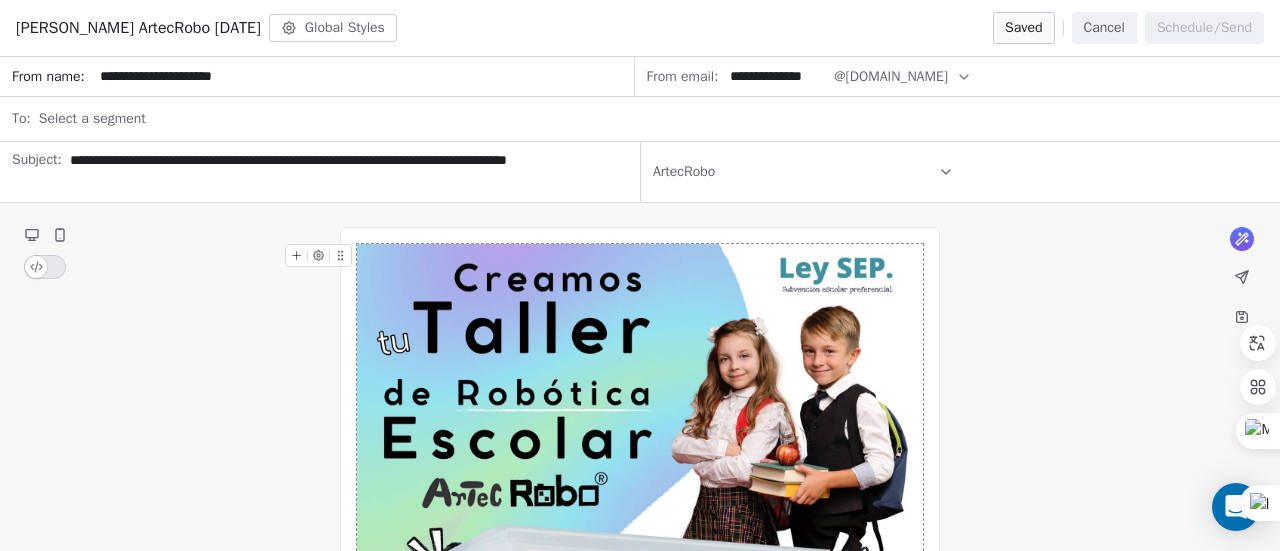 click on "[PERSON_NAME] ArtecRobo [DATE]" at bounding box center (138, 28) 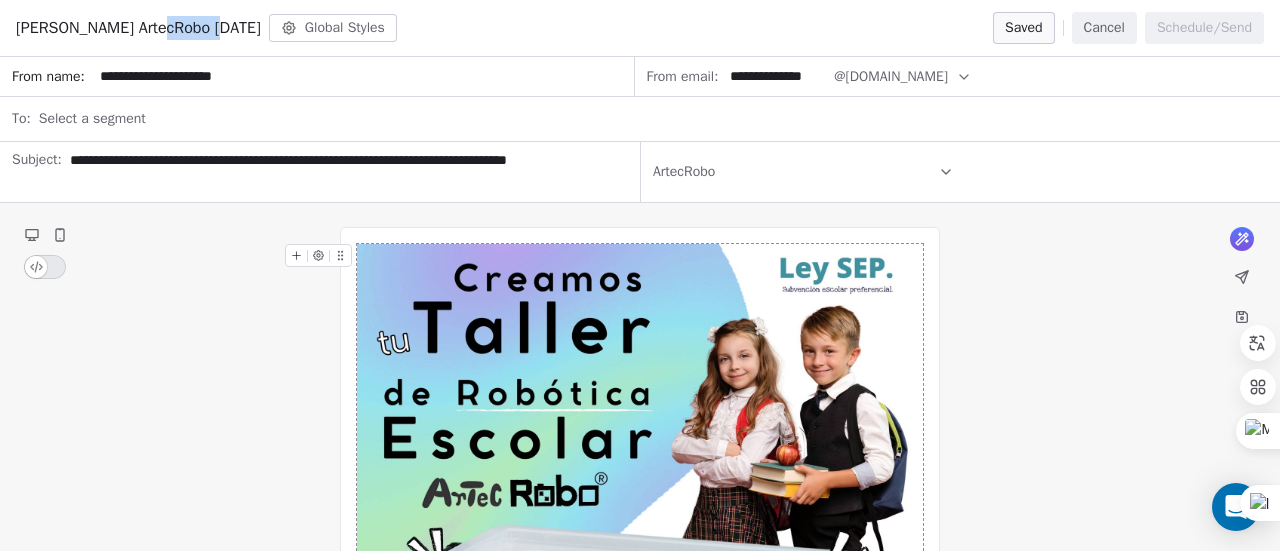 click on "[PERSON_NAME] ArtecRobo [DATE]" at bounding box center (138, 28) 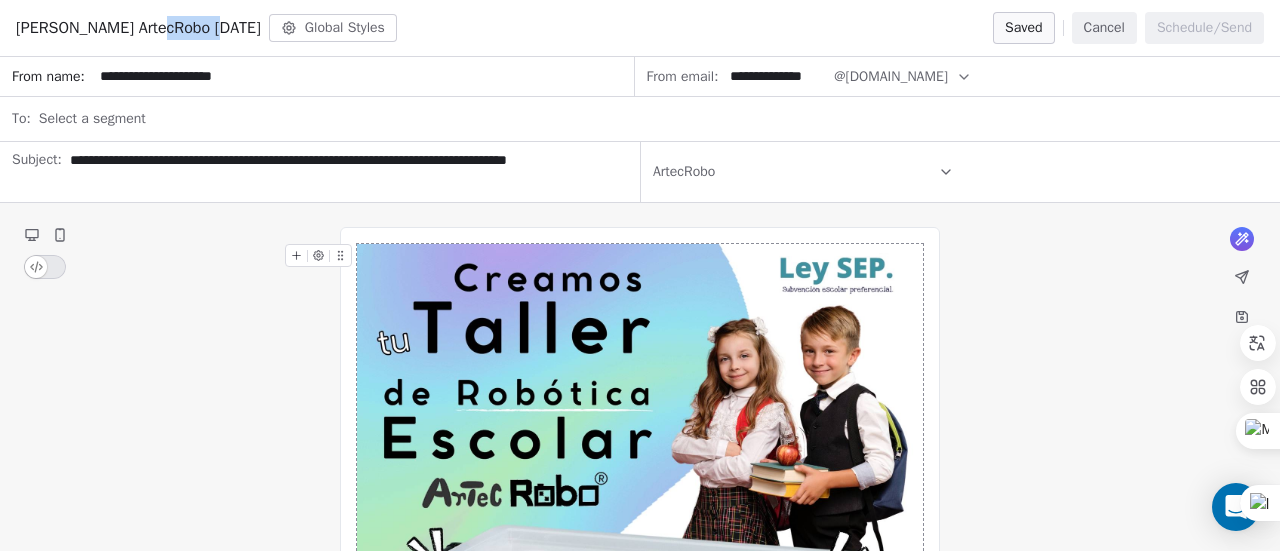 click on "[PERSON_NAME] ArtecRobo [DATE]" at bounding box center [138, 28] 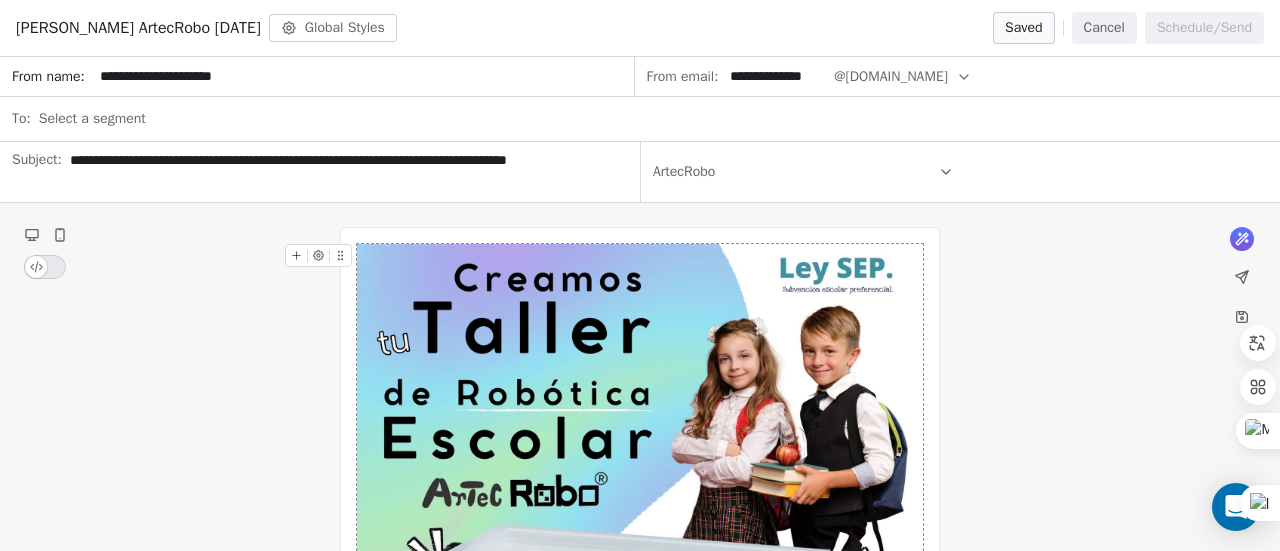 click on "**********" at bounding box center (363, 76) 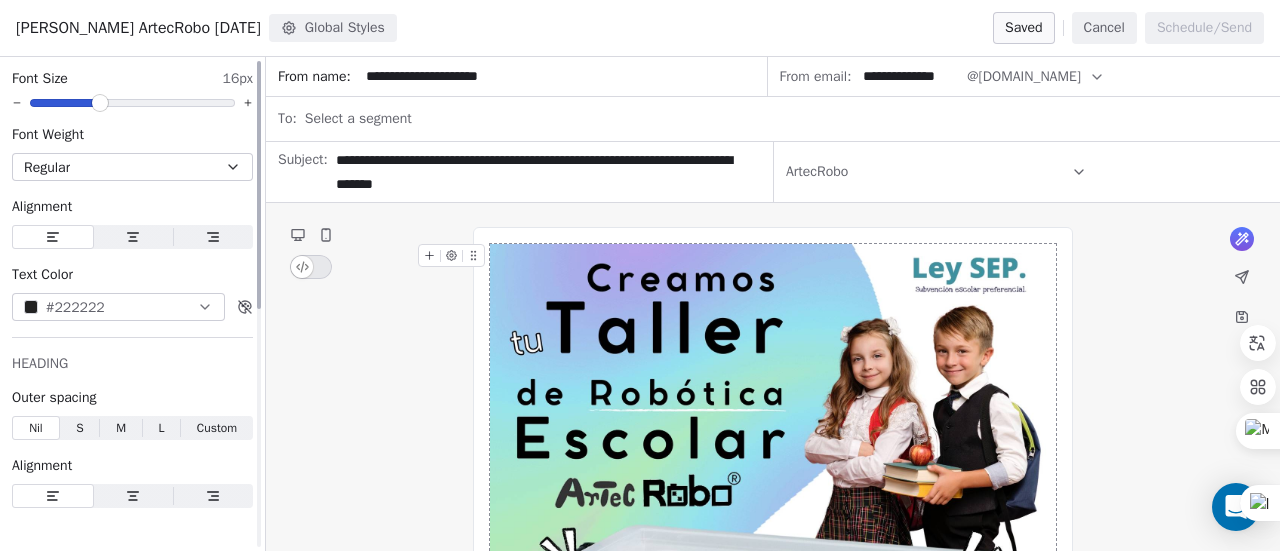 scroll, scrollTop: 0, scrollLeft: 0, axis: both 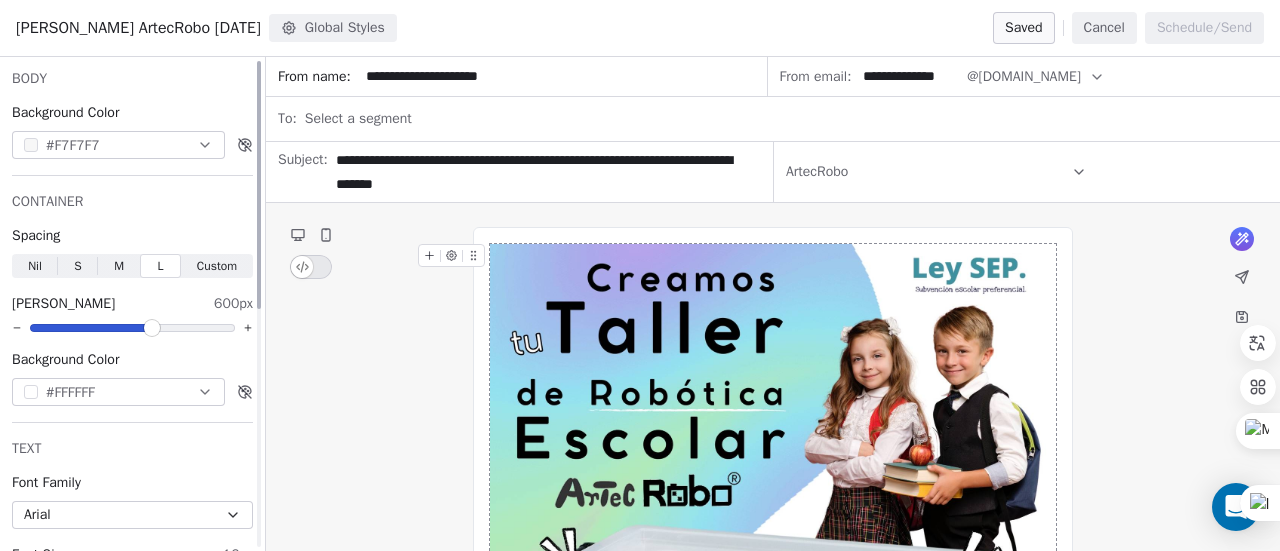 click 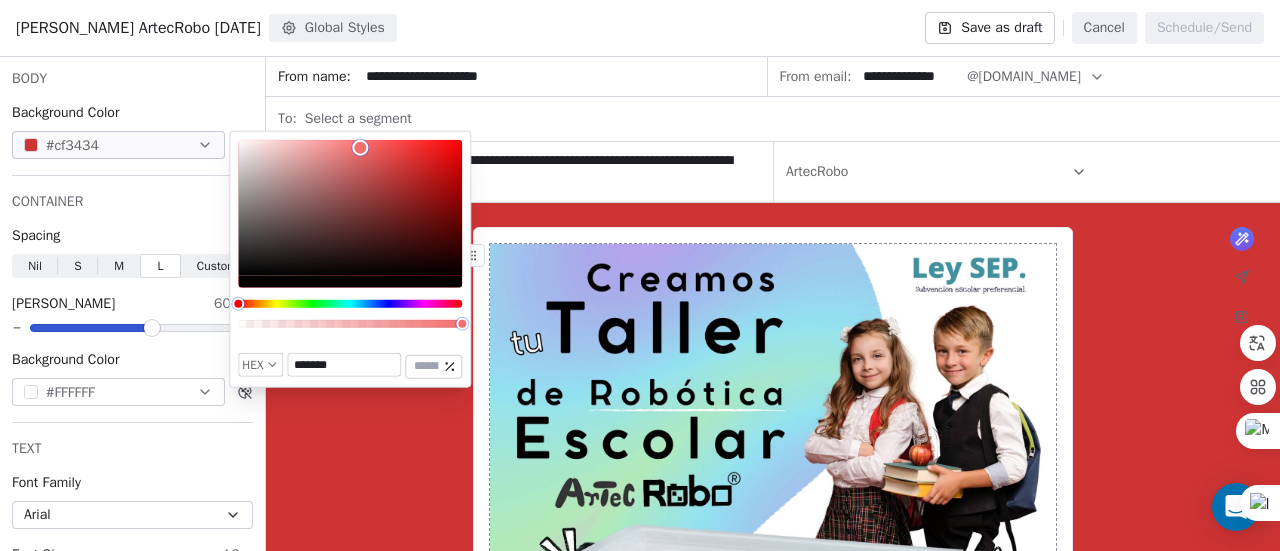 type on "*******" 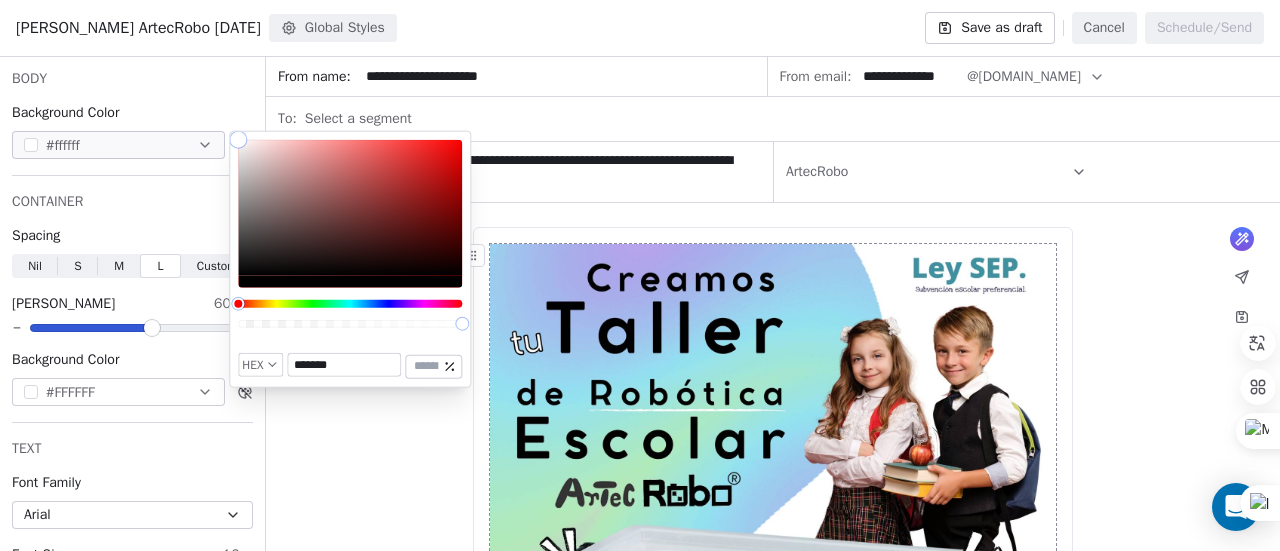drag, startPoint x: 236, startPoint y: 143, endPoint x: 155, endPoint y: 49, distance: 124.08465 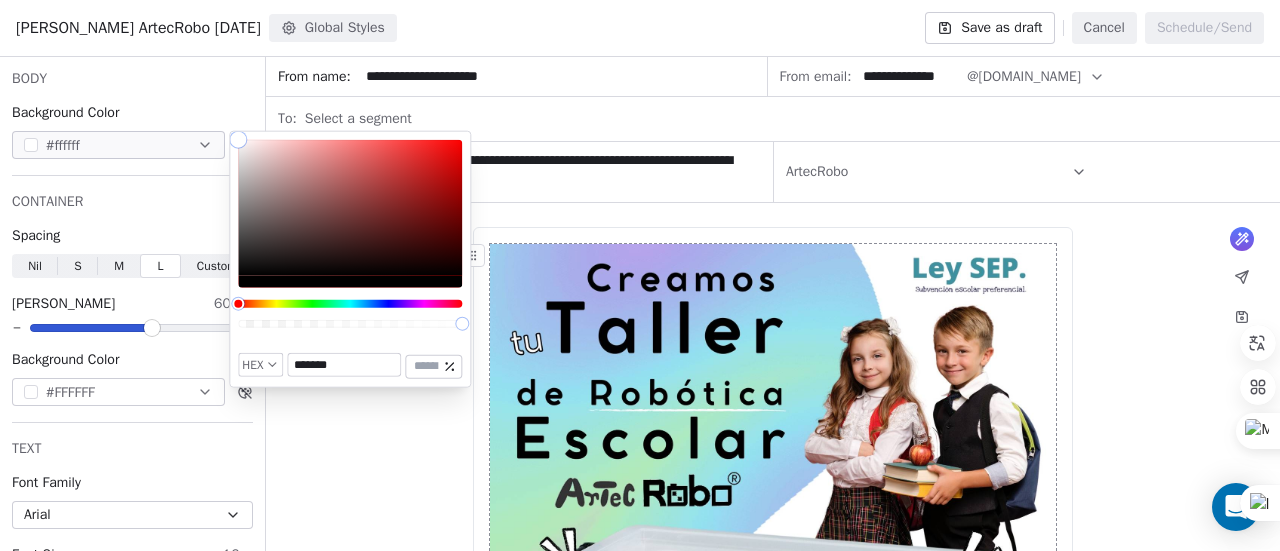 click on "D Cedetec-Chile Contacts People Marketing Workflows Campaigns Sales Pipelines Sequences Soon Tools Apps AI Agents Help & Support Campaigns  Create new campaign All All Drafts Drafts Sent Sent Name Status Analytics Created at Actions Campaña ArtecRobo 11jun25 To: No segment selected Draft - Open Rate - Click Rate - Unsubscribe Jun 11, 2025 SEGURIDAD MUNICIPAL To: SEGURIDAD Sent 247 / 247 7.73% Open Rate 2.15% Click Rate 0.43% Unsubscribe Jun 9, 2025 CAMPAÑA CODEMONKEY 2X1 To: CAMPAÑA CODEMONKEY 2X1 Sent 18130 / 18130 10.99% Open Rate 6.18% Click Rate 0.19% Unsubscribe Jun 4, 2025 CAMARAS DE SEGURIDAD  MUNICIPAL (Copy) To: No segment selected Draft - Open Rate - Click Rate - Unsubscribe May 29, 2025 CAMARAS DE SEGURIDAD  MUNICIPAL (Unopened) To: Unopened Contacts (220) Sent 220 / 220 2.27% Open Rate - Click Rate - Unsubscribe May 28, 2025 WEBINAR CODEMONKEY 27 MAYO To: No segment selected Sent 27035 / 27035 4.14% Open Rate 0.13% Click Rate 0.02% Unsubscribe May 27, 2025 CAMARAS DE SEGURIDAD  MUNICIPAL Sent" at bounding box center [640, 275] 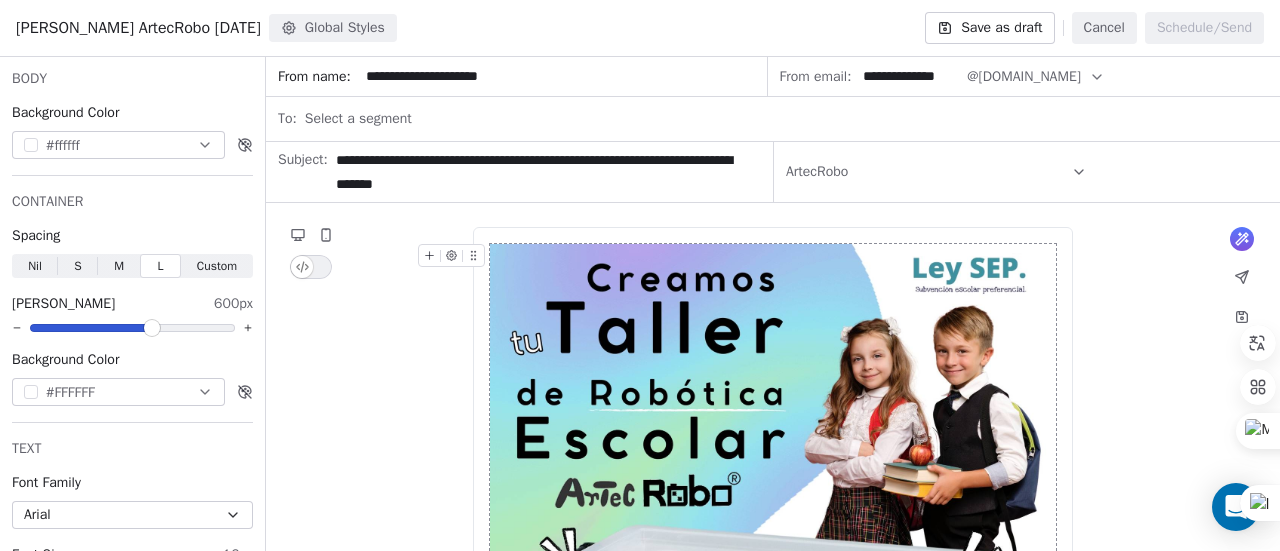 click on "Campaña ArtecRobo 11jun25  Global Styles Save as draft Cancel Schedule/Send" at bounding box center [640, 28] 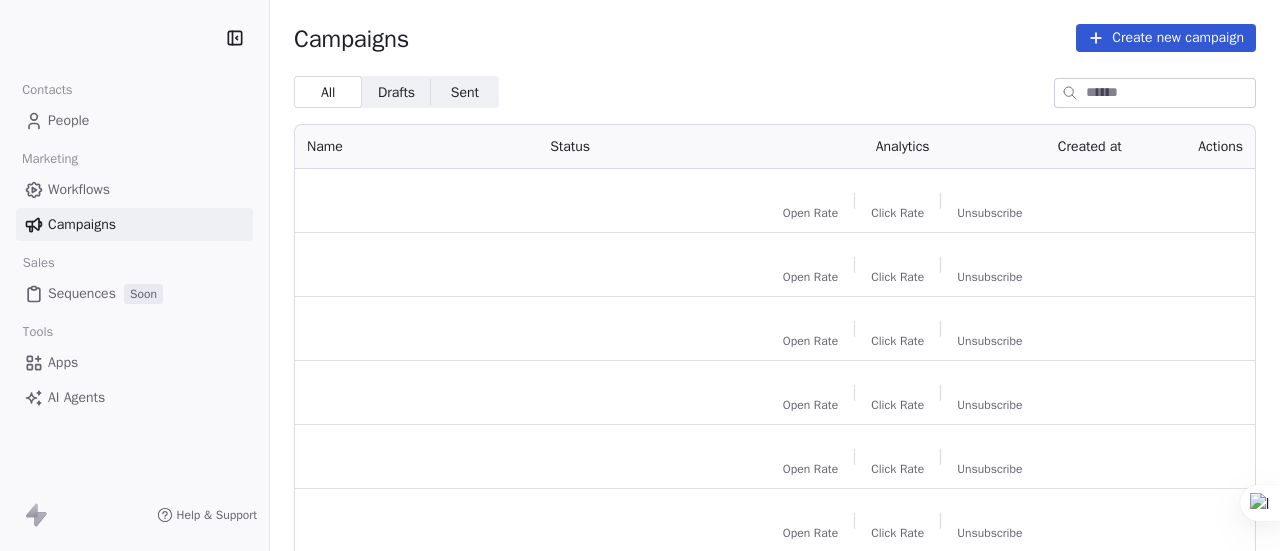 scroll, scrollTop: 0, scrollLeft: 0, axis: both 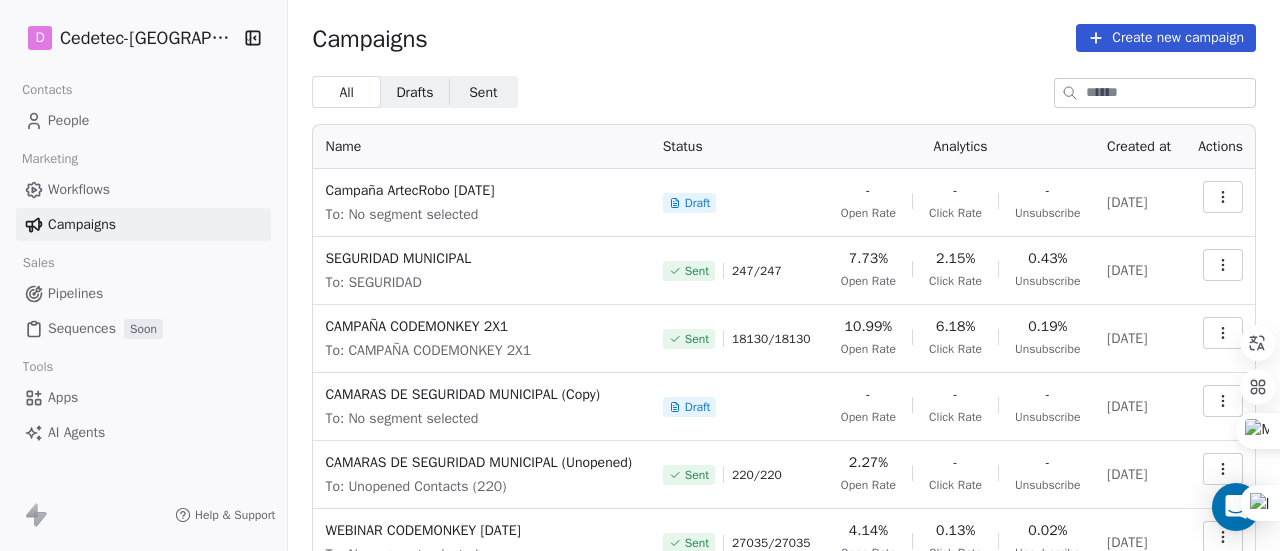 click 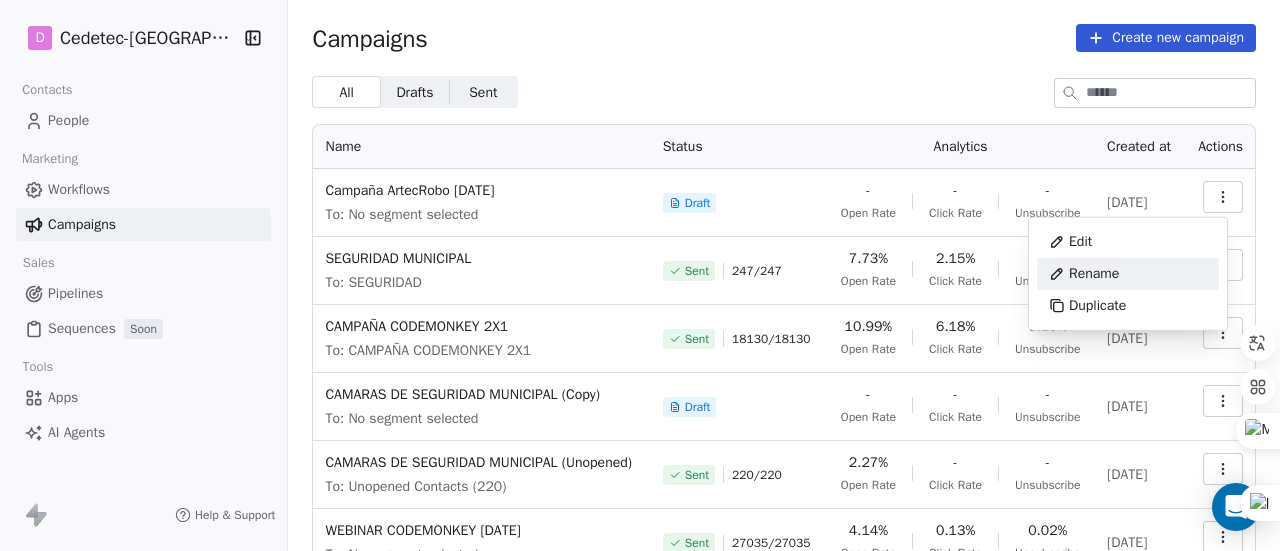 click on "Rename" at bounding box center (1094, 274) 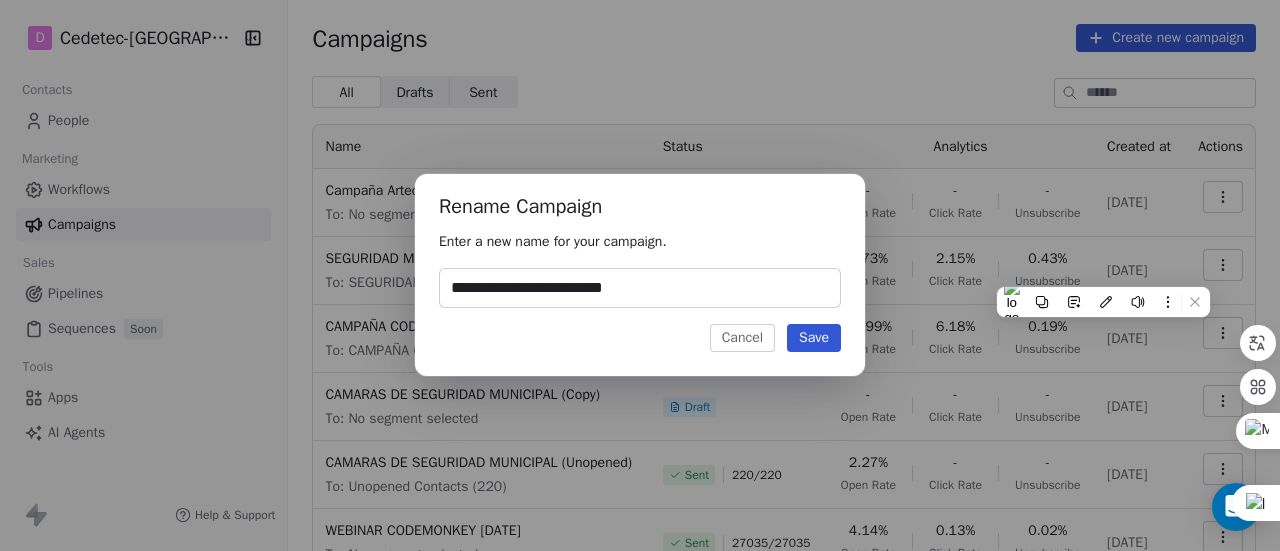 click on "**********" at bounding box center [640, 288] 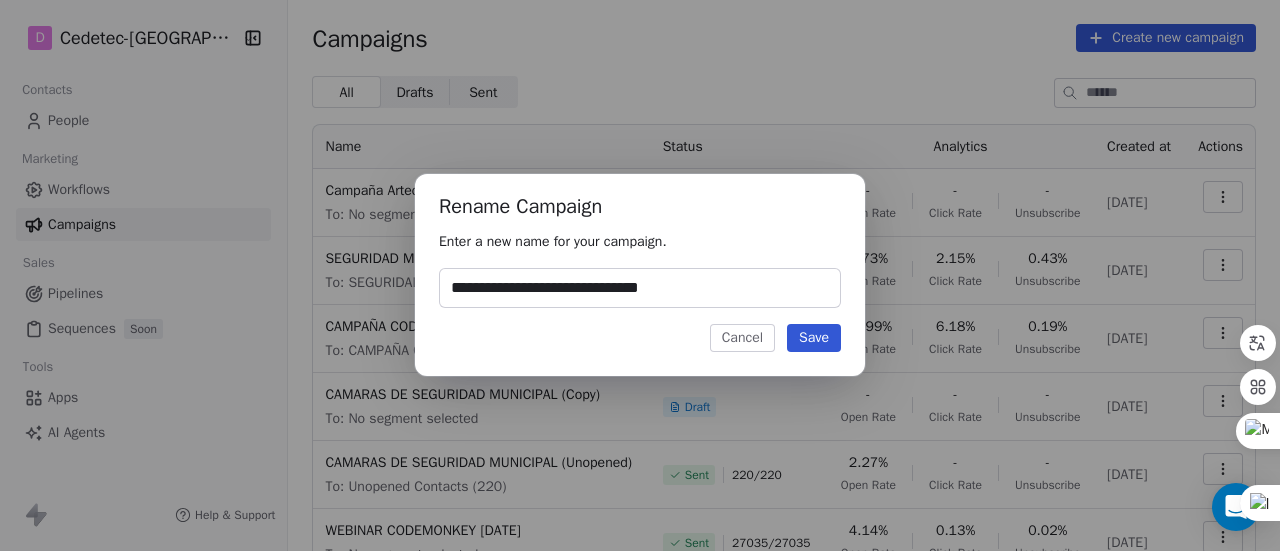 type on "**********" 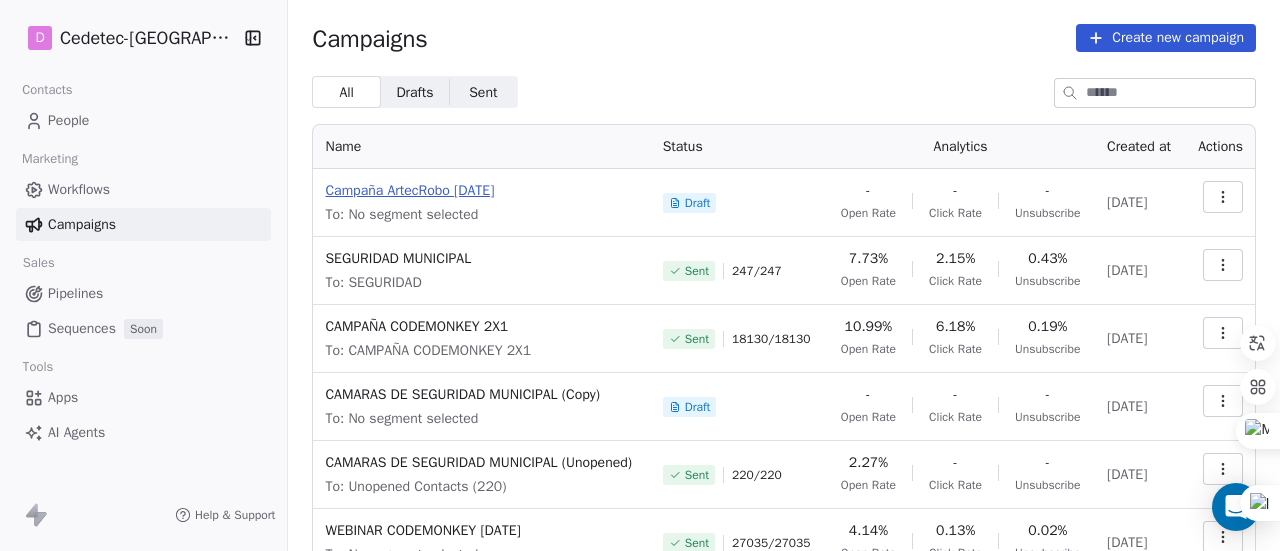 click on "Campaña ArtecRobo 07 julio 2025" at bounding box center [481, 191] 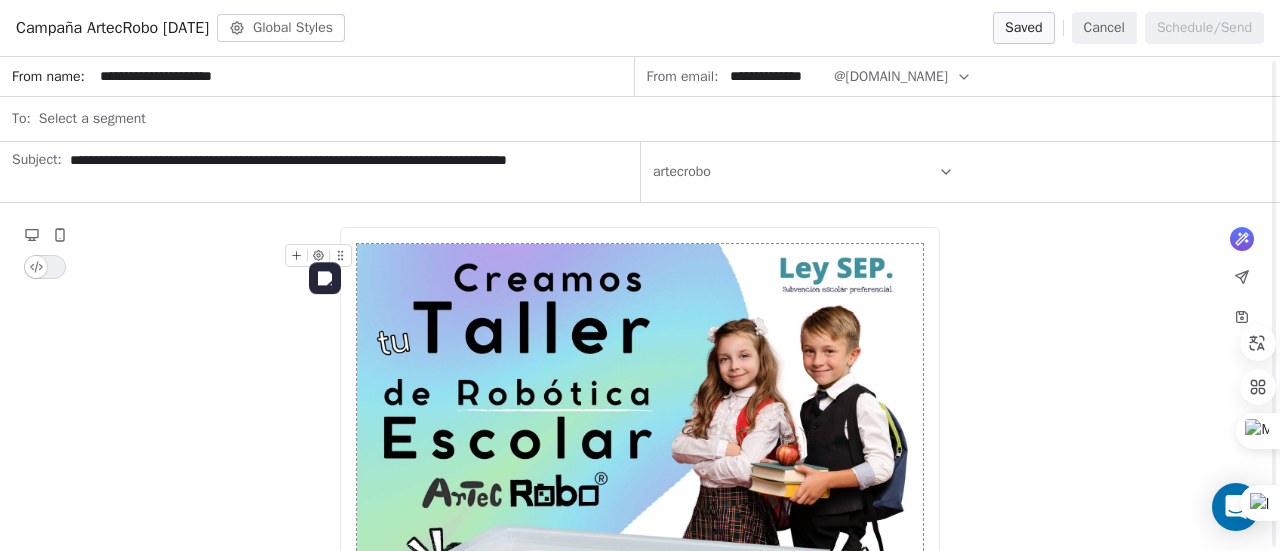 scroll, scrollTop: 181, scrollLeft: 0, axis: vertical 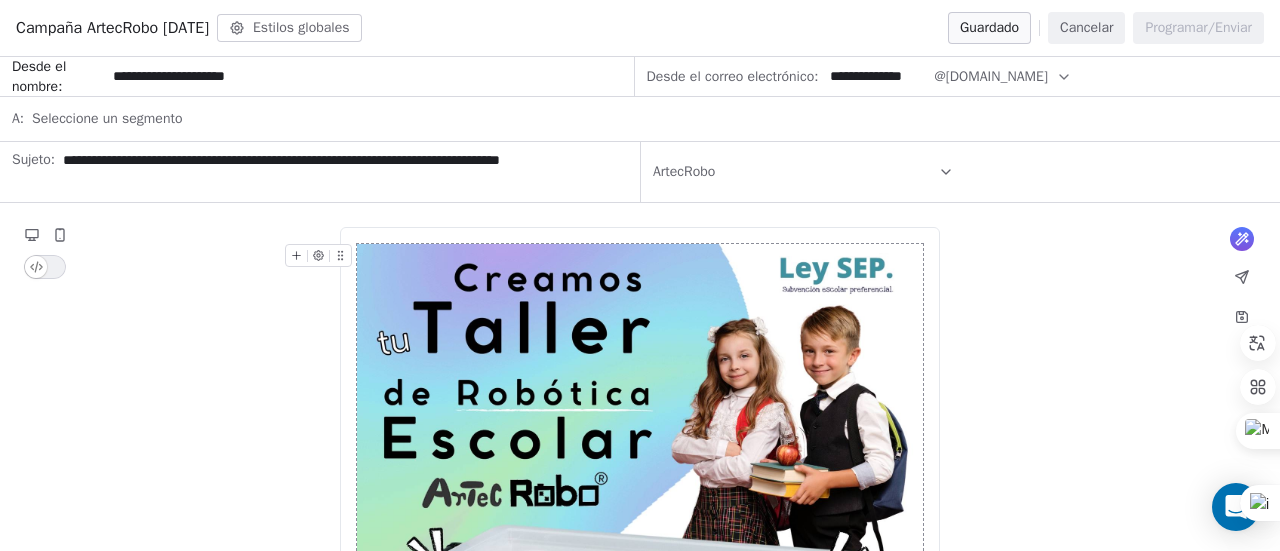 click on "Seleccione un segmento" at bounding box center [107, 118] 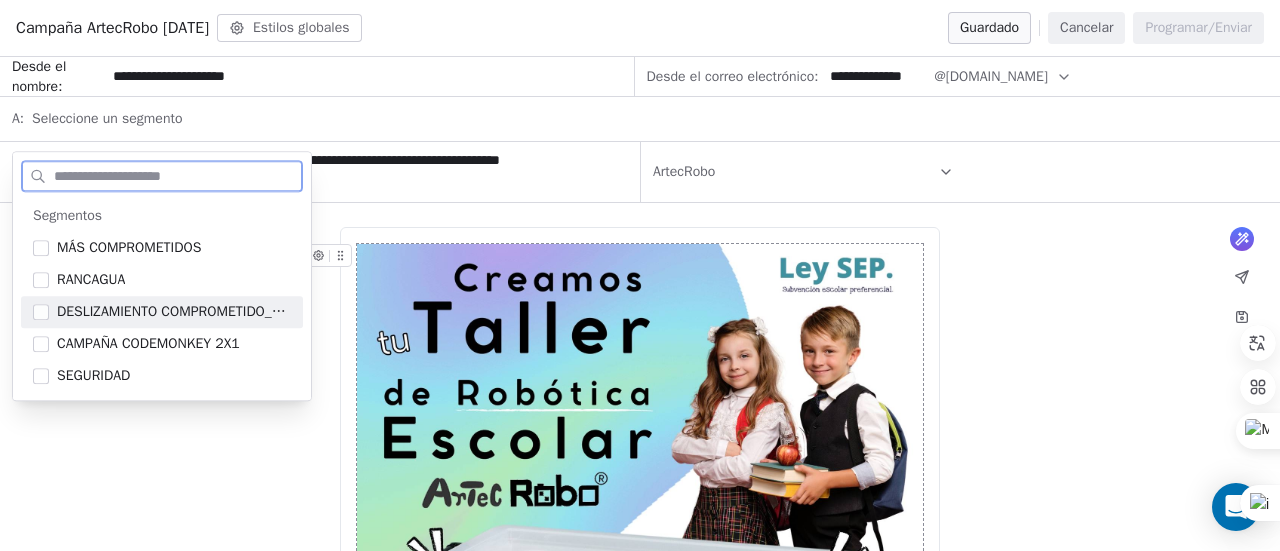 click at bounding box center [41, 312] 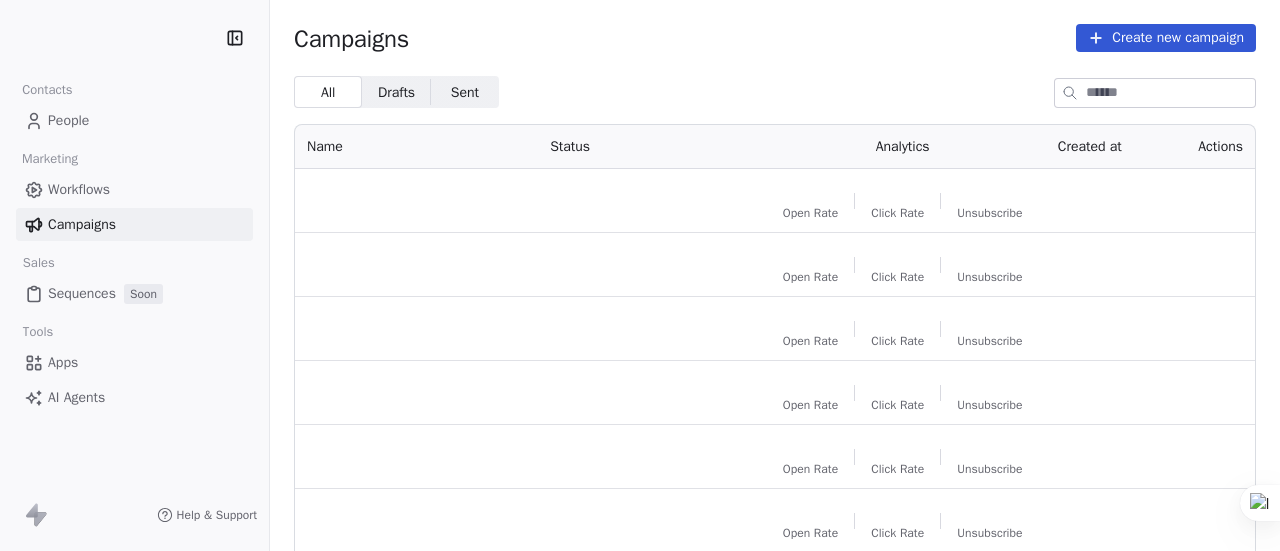scroll, scrollTop: 0, scrollLeft: 0, axis: both 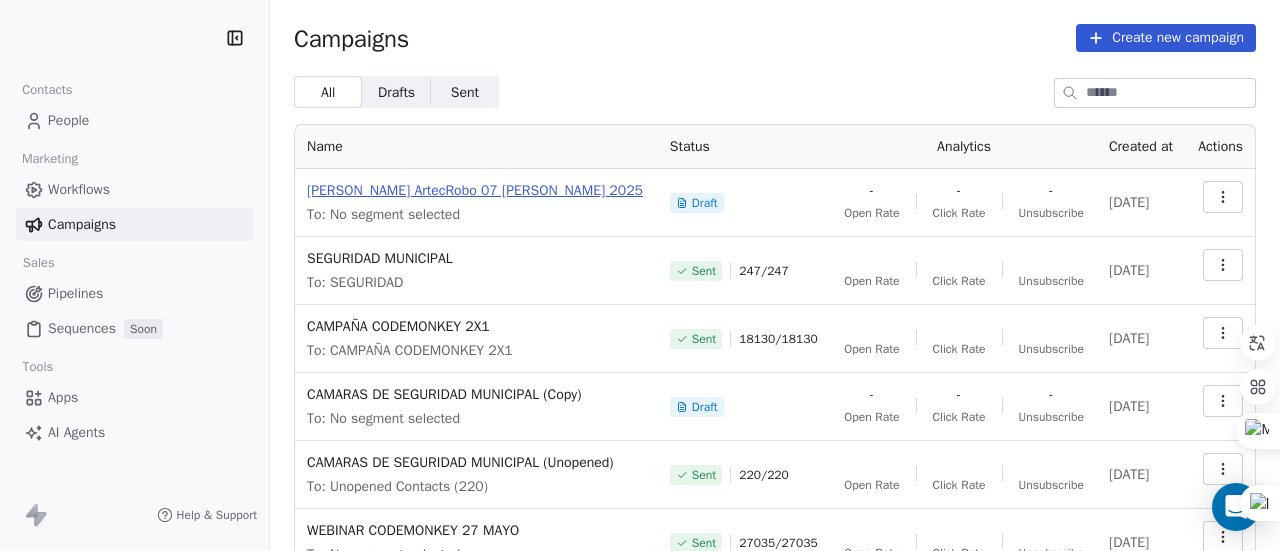 click on "[PERSON_NAME] ArtecRobo 07 [PERSON_NAME] 2025" at bounding box center (476, 191) 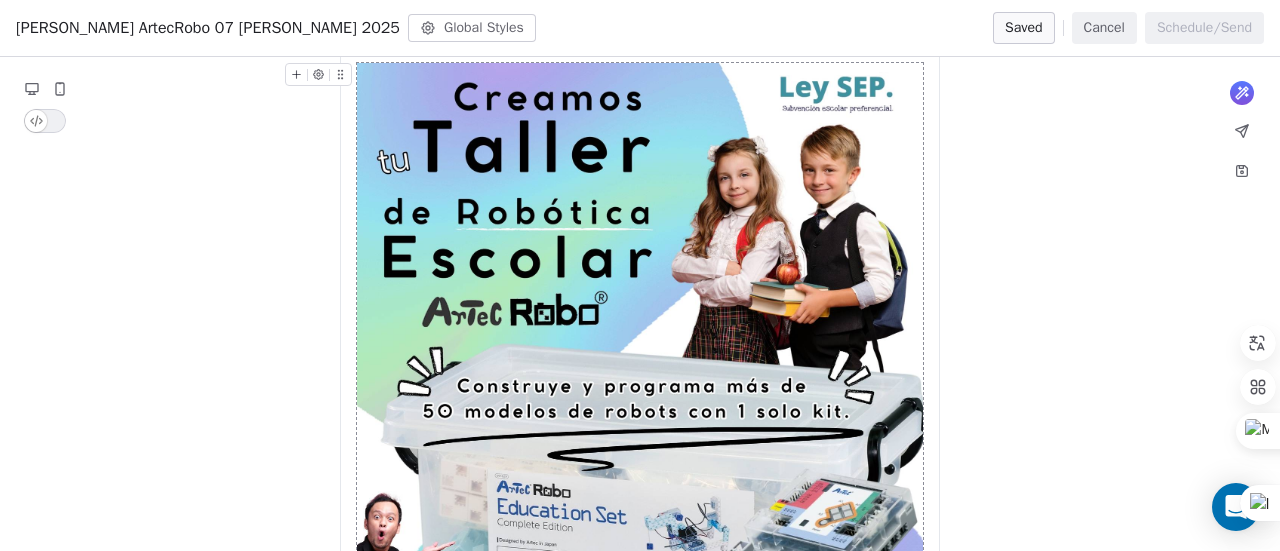 scroll, scrollTop: 0, scrollLeft: 0, axis: both 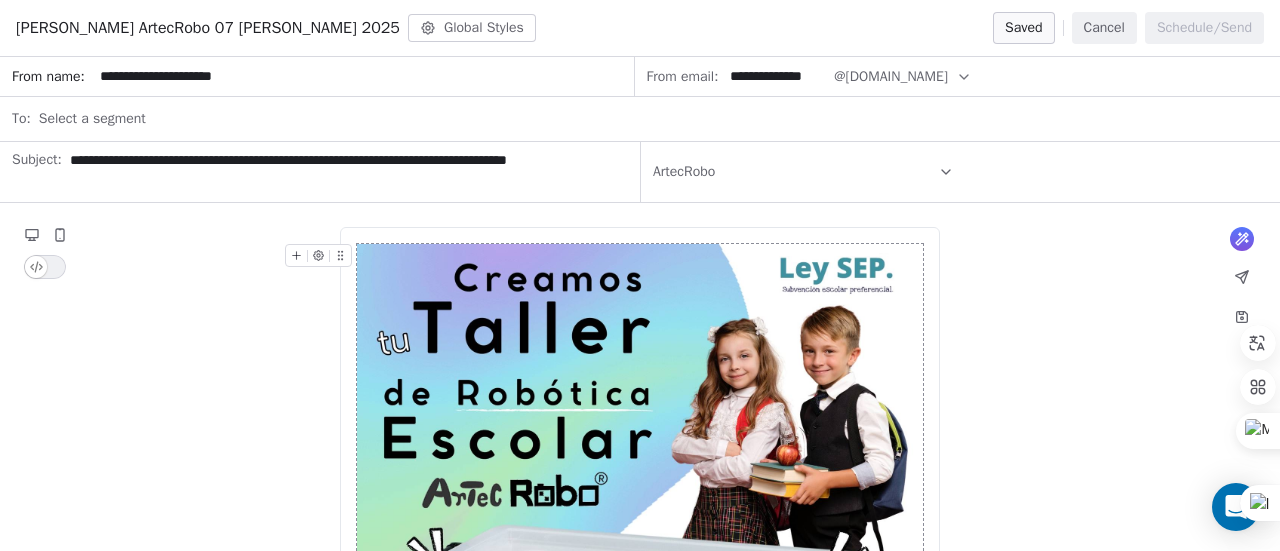 click on "Select a segment" at bounding box center [92, 119] 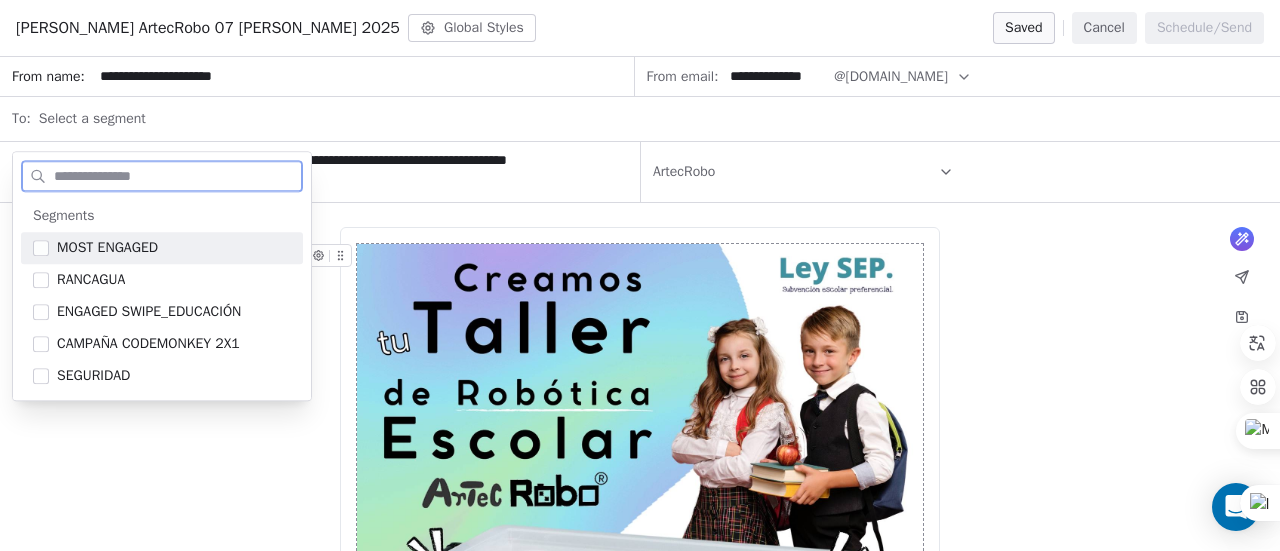 click at bounding box center (41, 248) 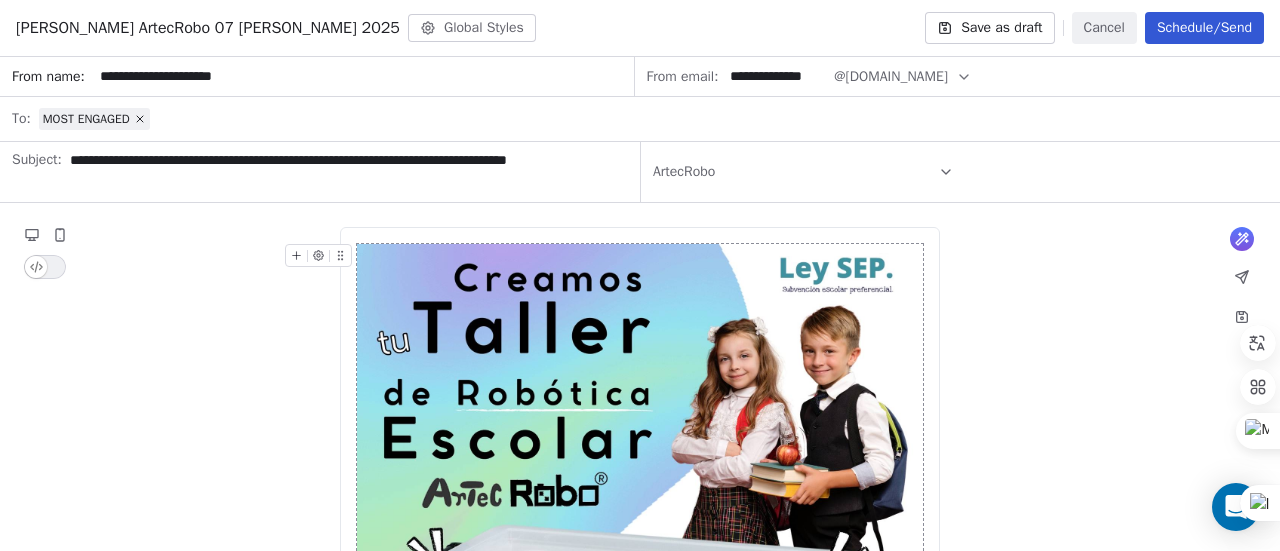 click on "What would you like to create email about? or Cedetec-[GEOGRAPHIC_DATA], [GEOGRAPHIC_DATA] Cancelar suscripción" at bounding box center [640, 926] 